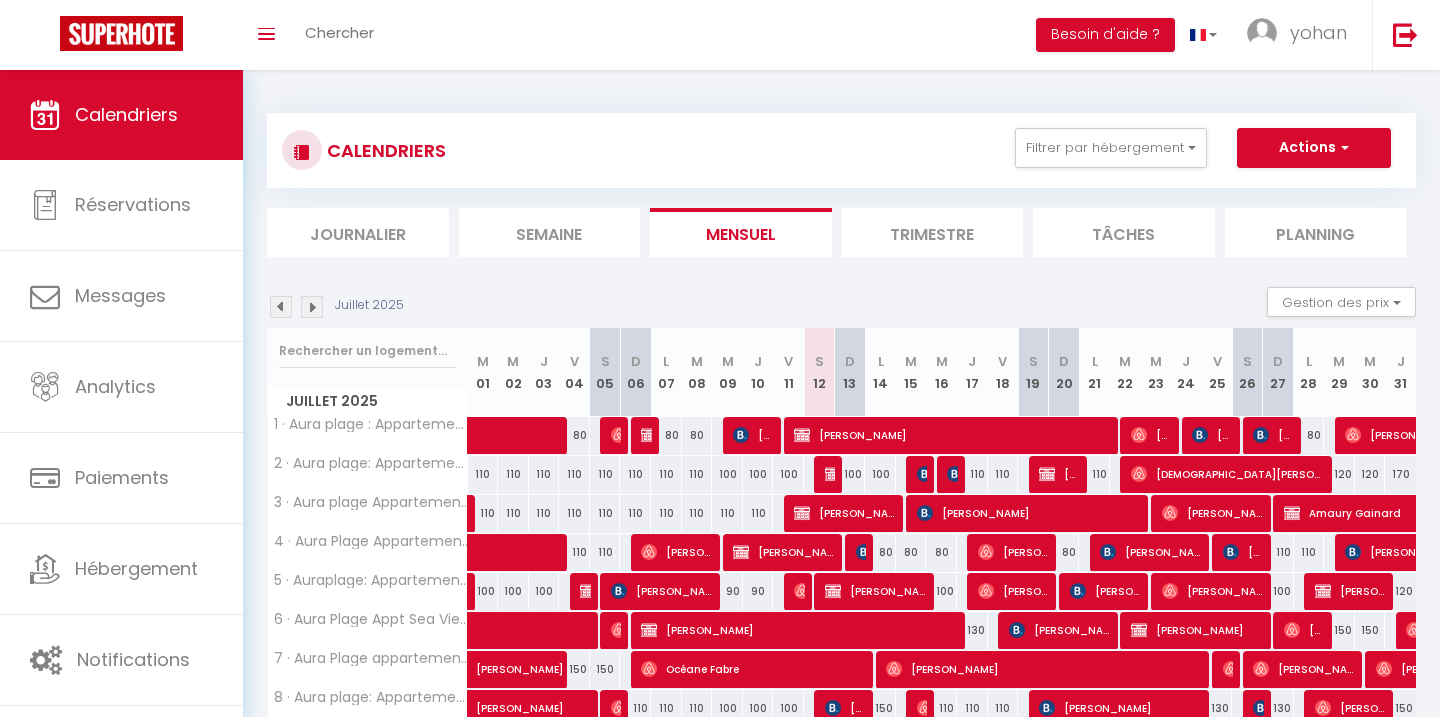 scroll, scrollTop: 0, scrollLeft: 0, axis: both 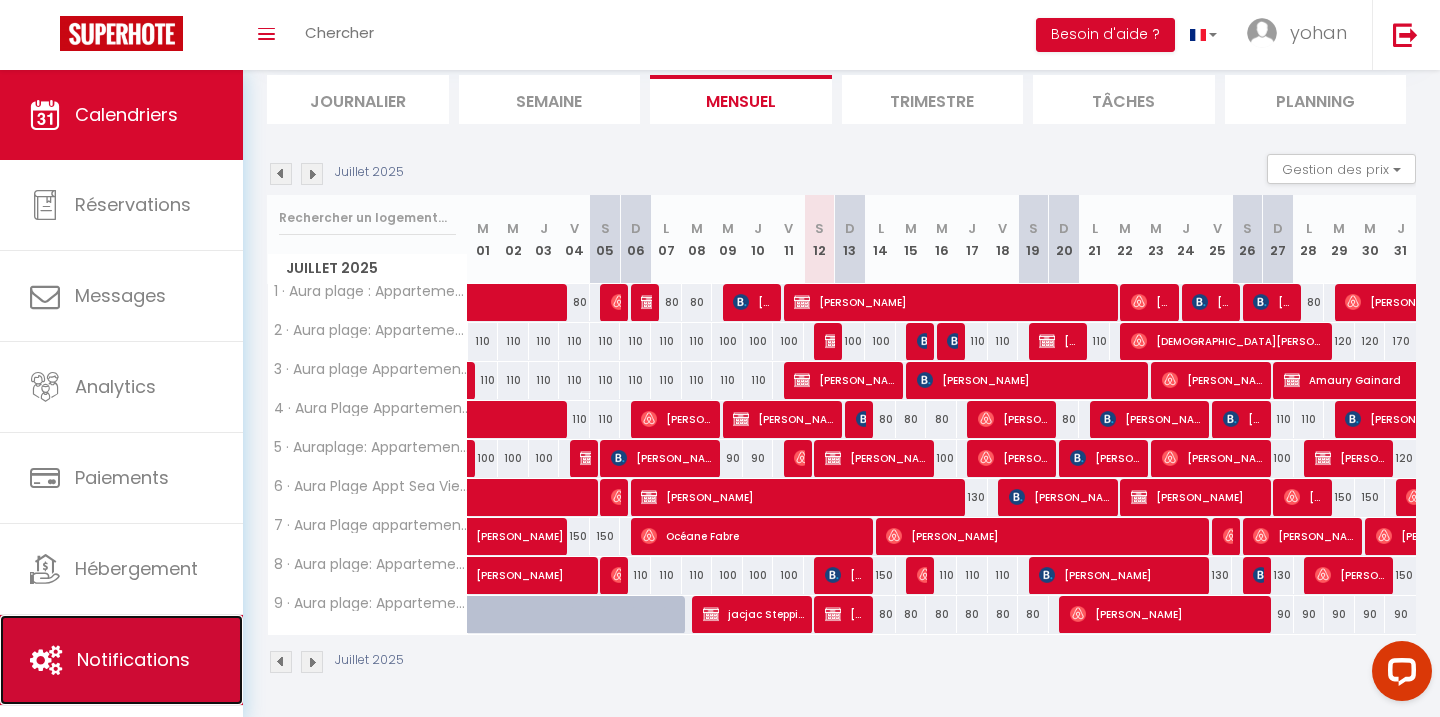 click on "Notifications" at bounding box center (133, 659) 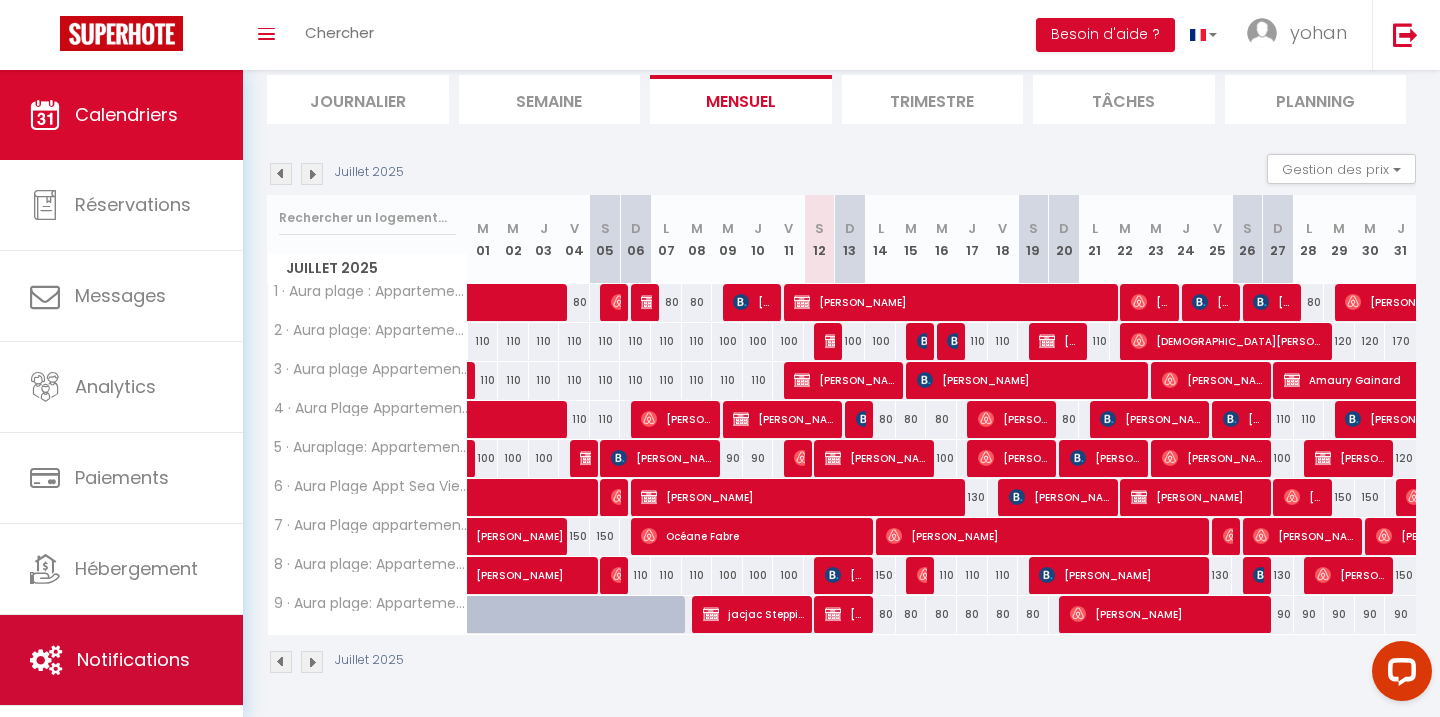 scroll, scrollTop: 0, scrollLeft: 0, axis: both 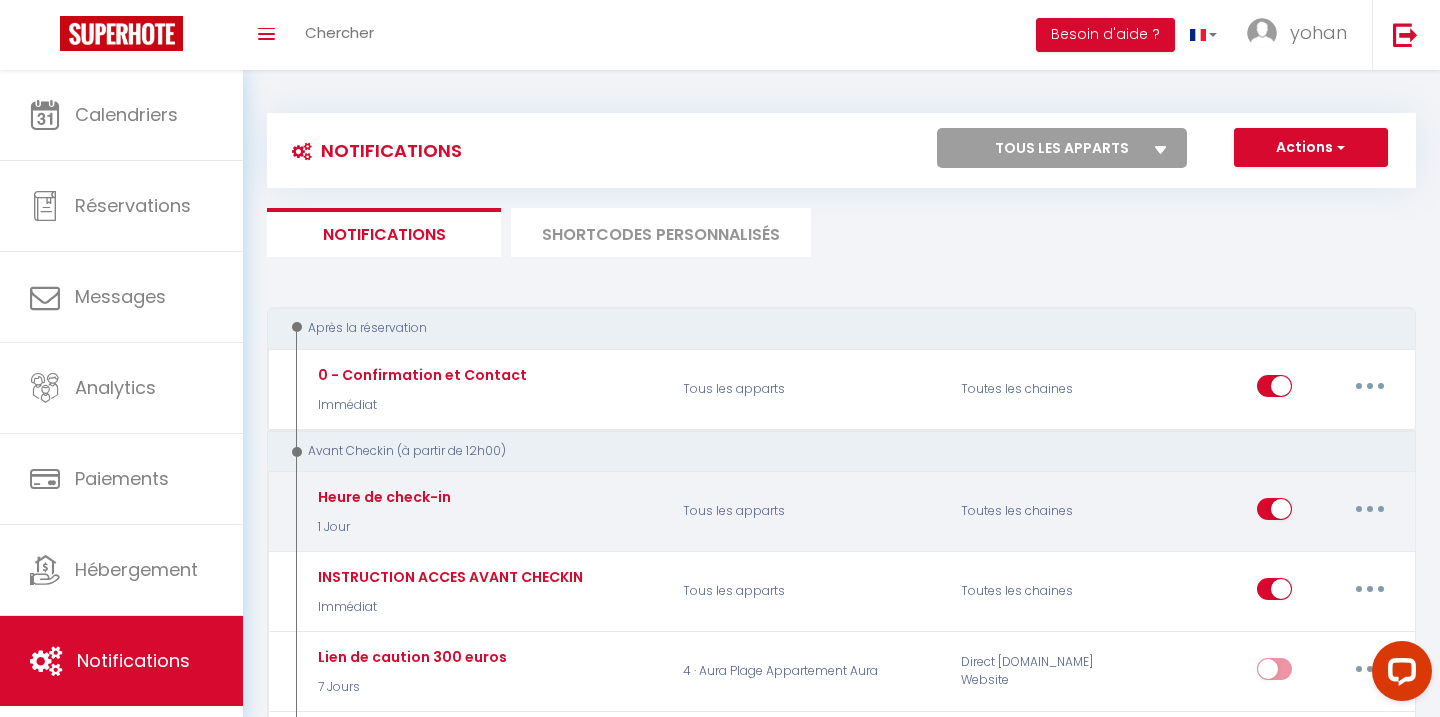 select 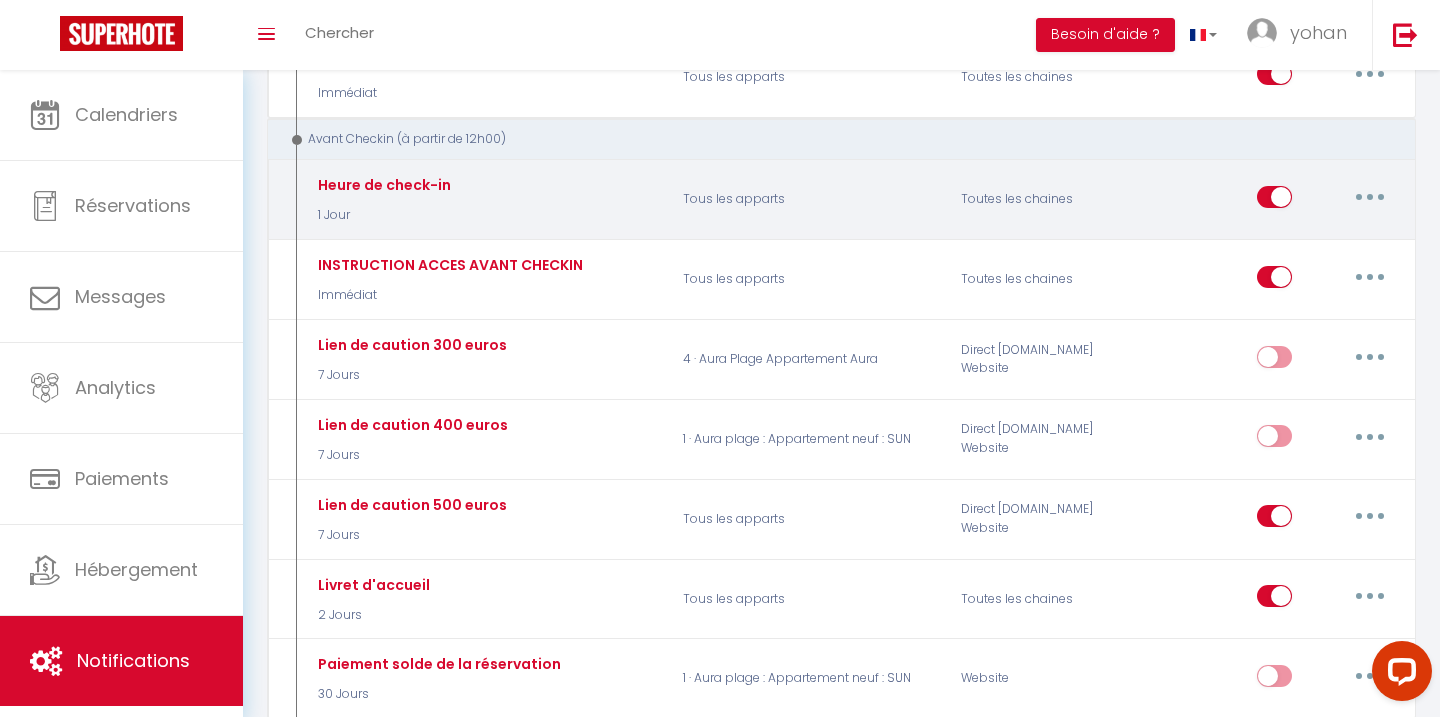 scroll, scrollTop: 319, scrollLeft: 0, axis: vertical 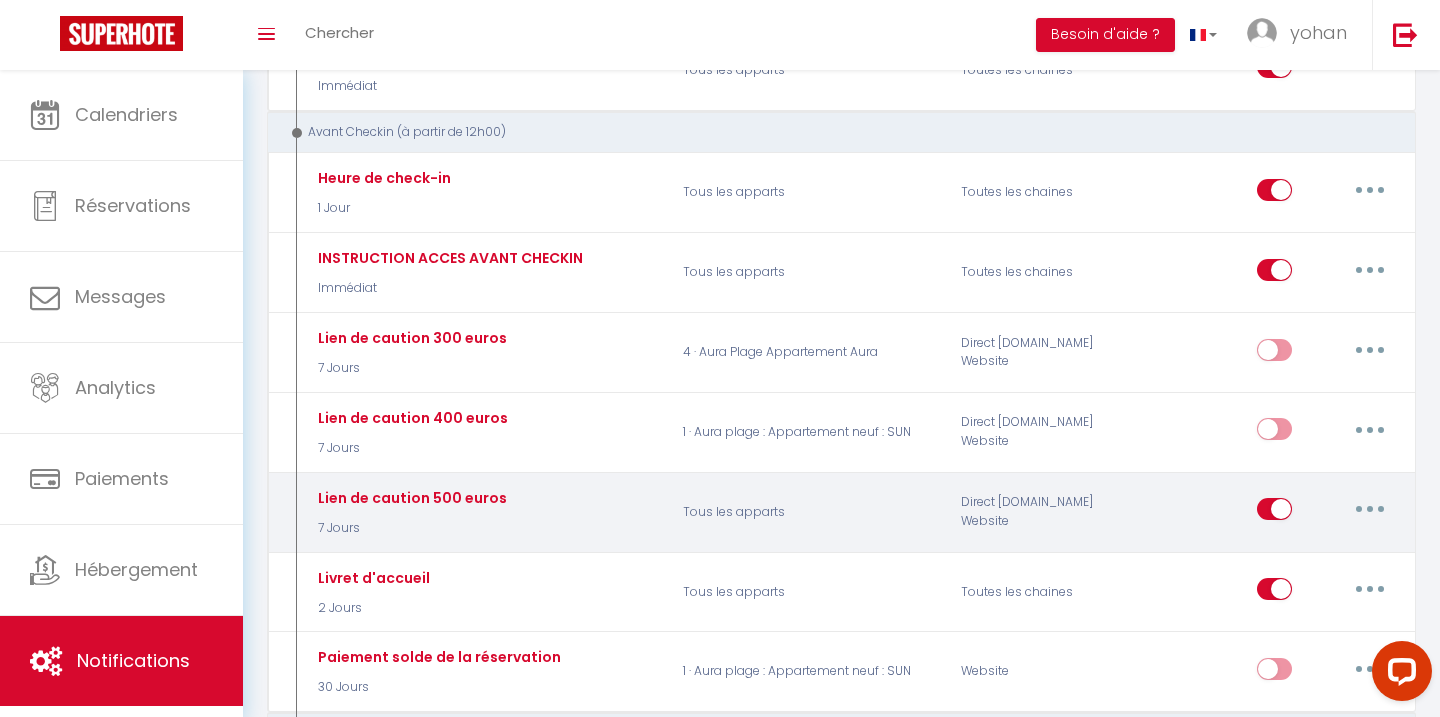 click at bounding box center (1370, 509) 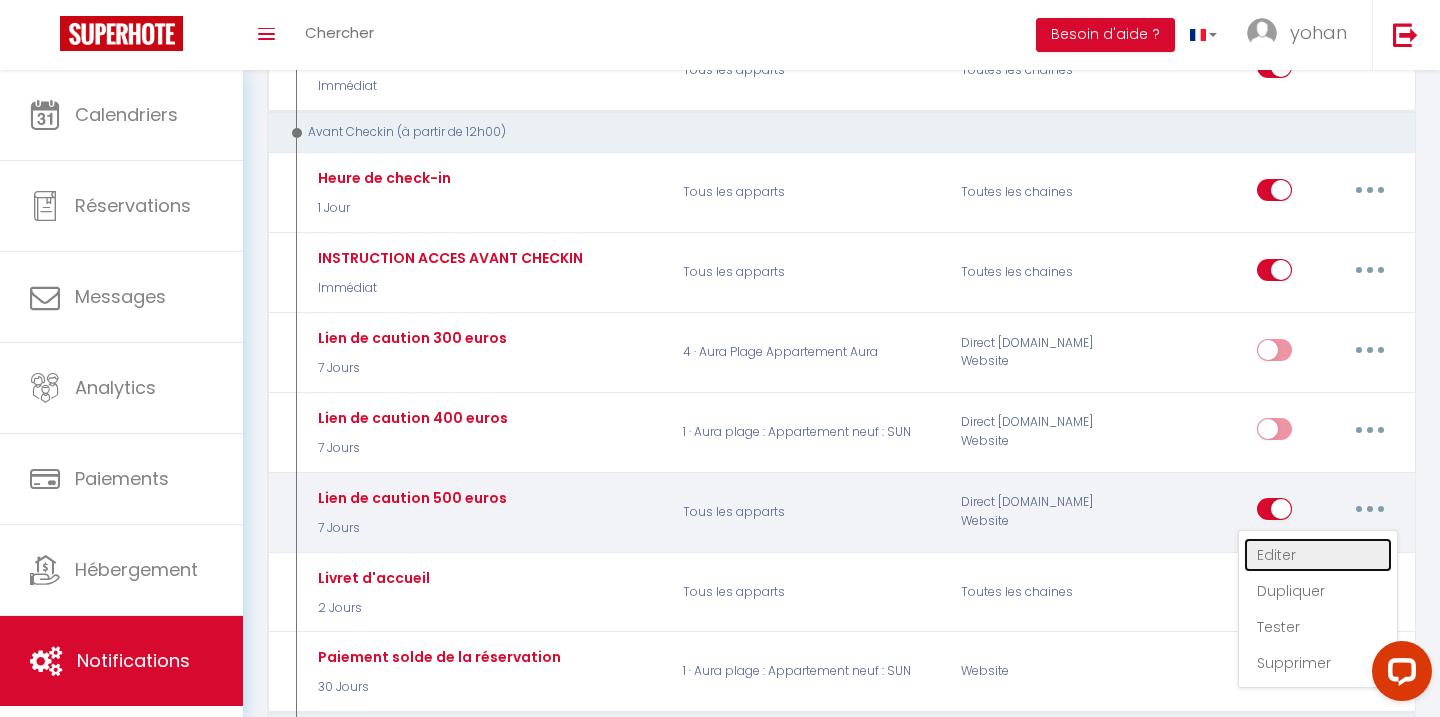 click on "Editer" at bounding box center (1318, 555) 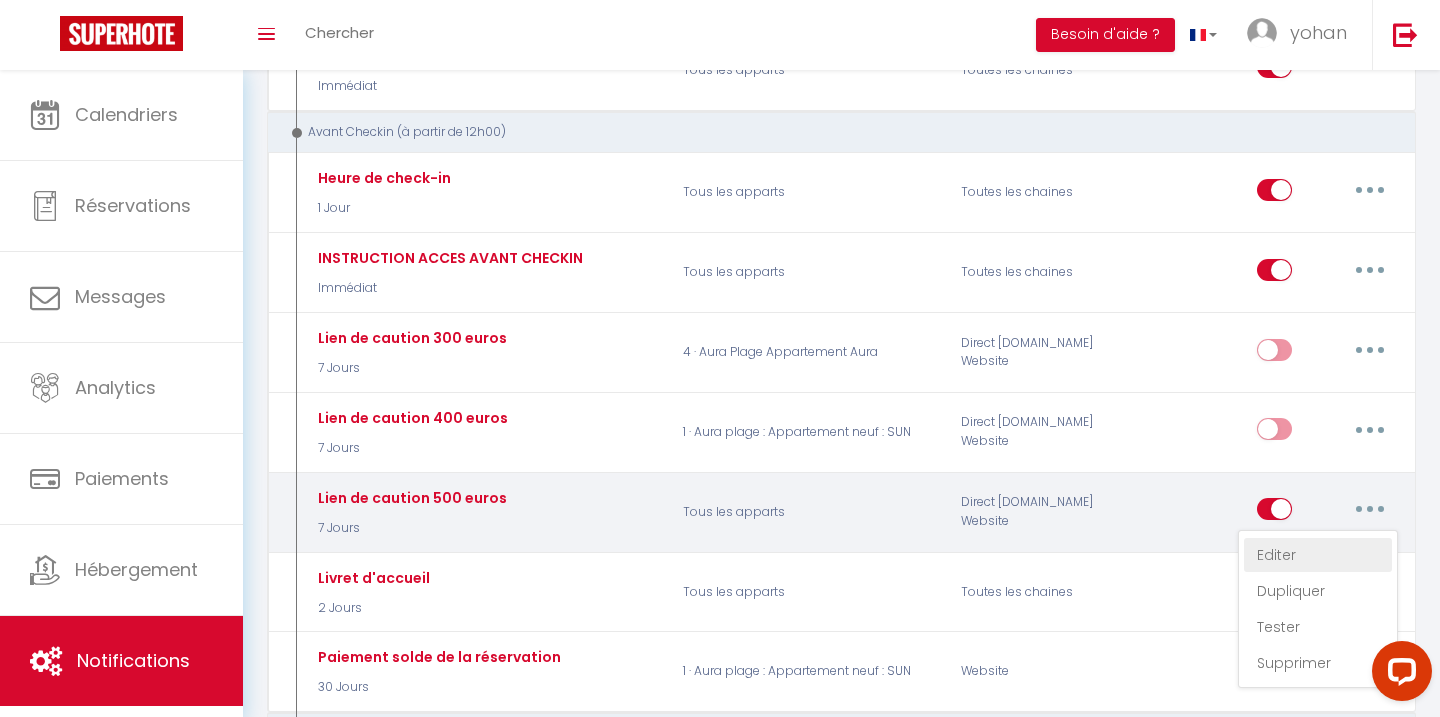 select on "7 Jours" 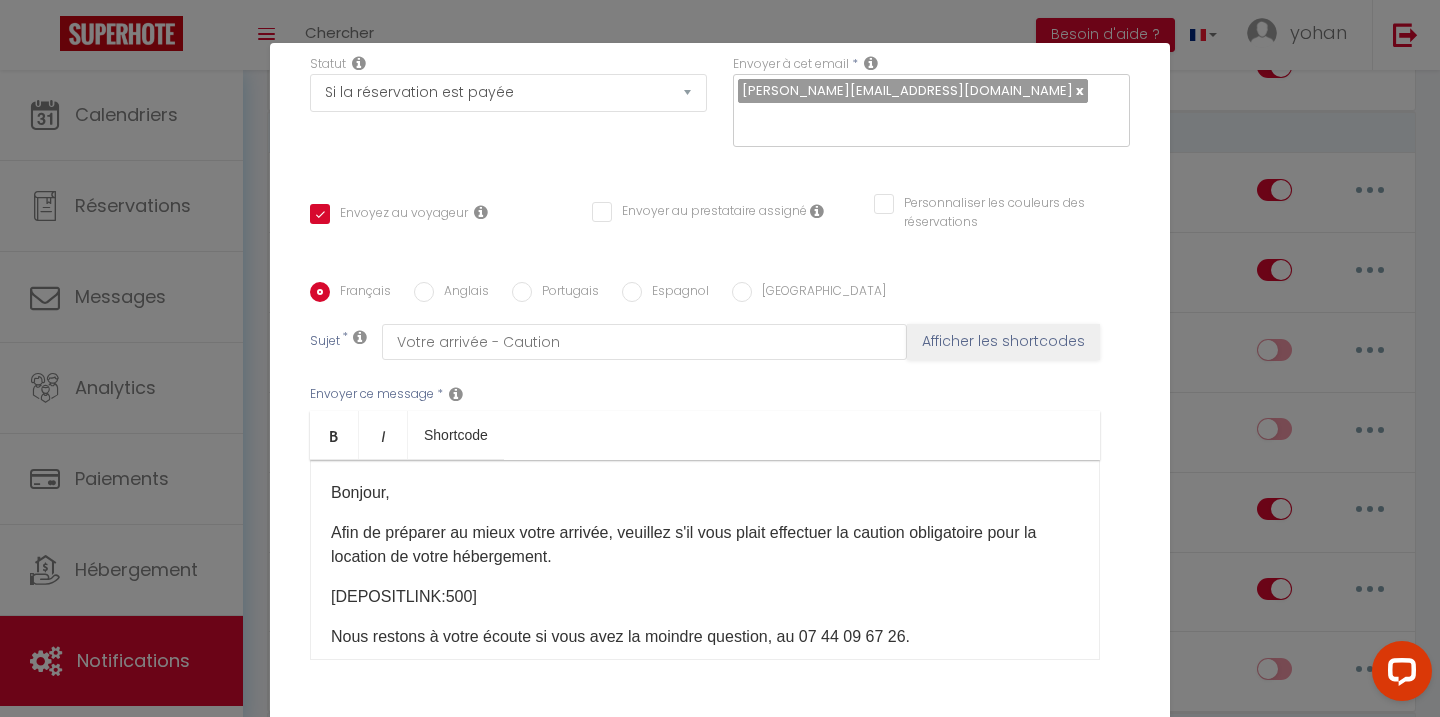 scroll, scrollTop: 319, scrollLeft: 0, axis: vertical 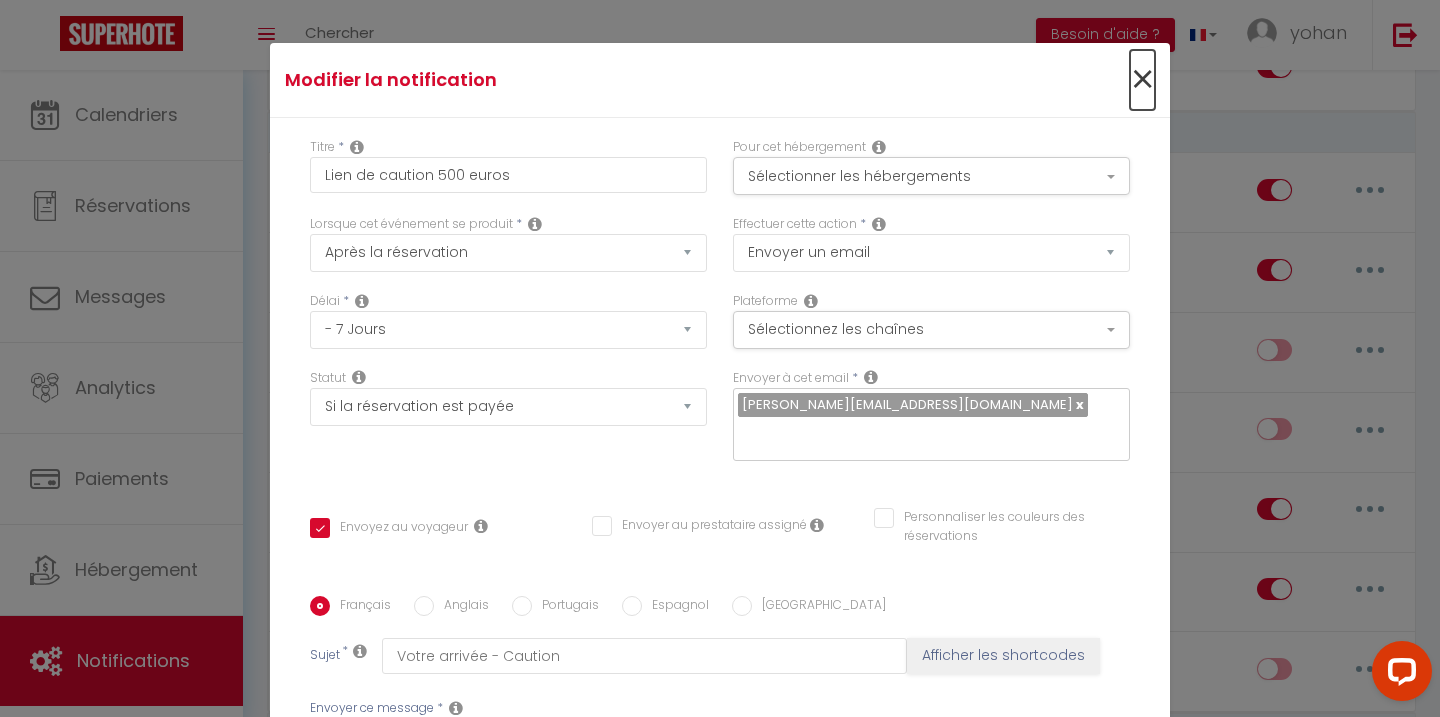 click on "×" at bounding box center (1142, 80) 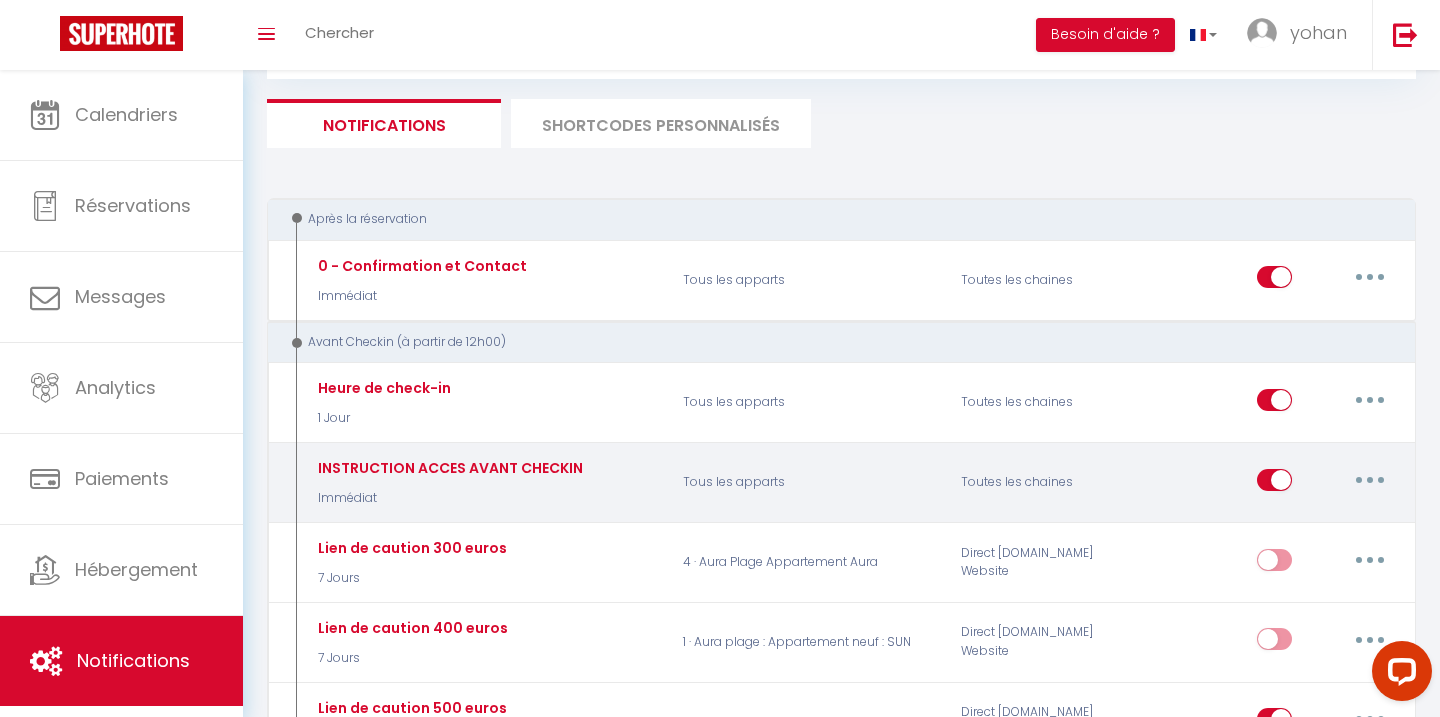scroll, scrollTop: 0, scrollLeft: 0, axis: both 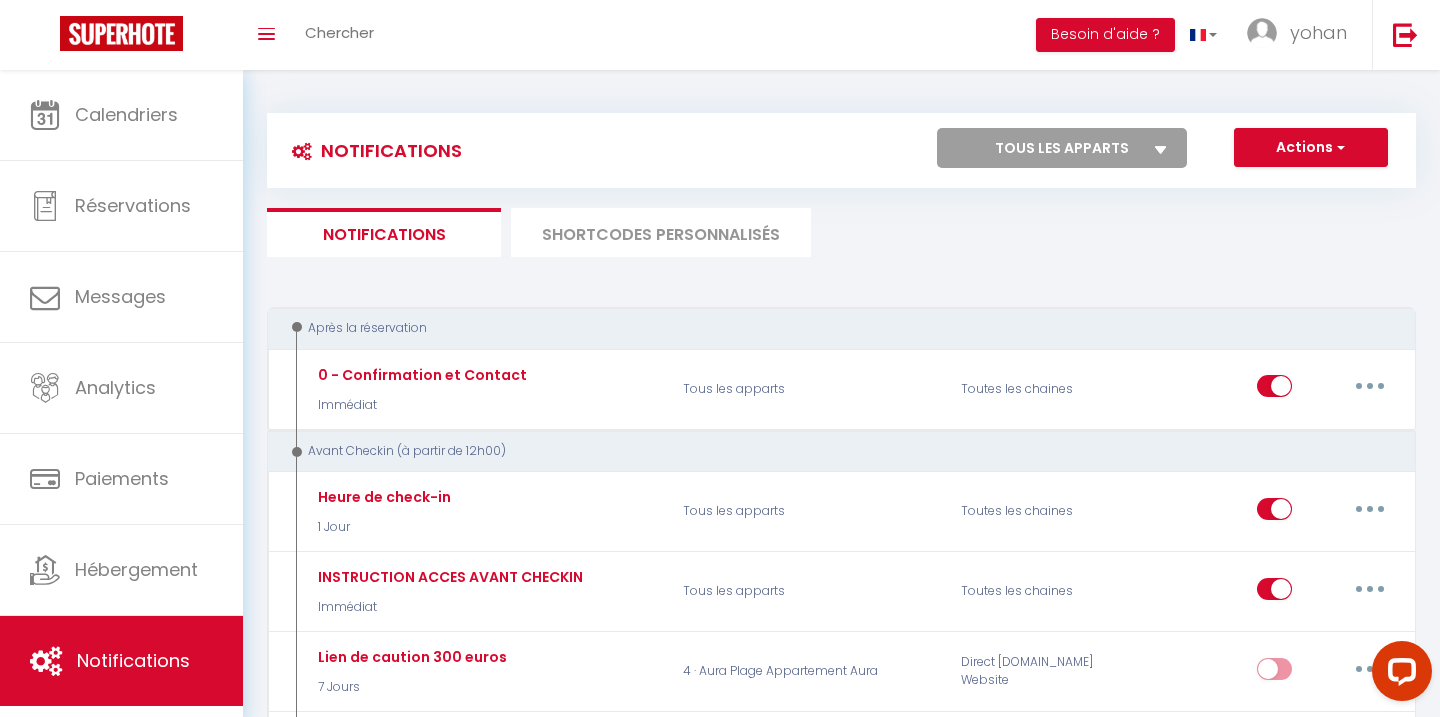 click on "SHORTCODES PERSONNALISÉS" at bounding box center (661, 232) 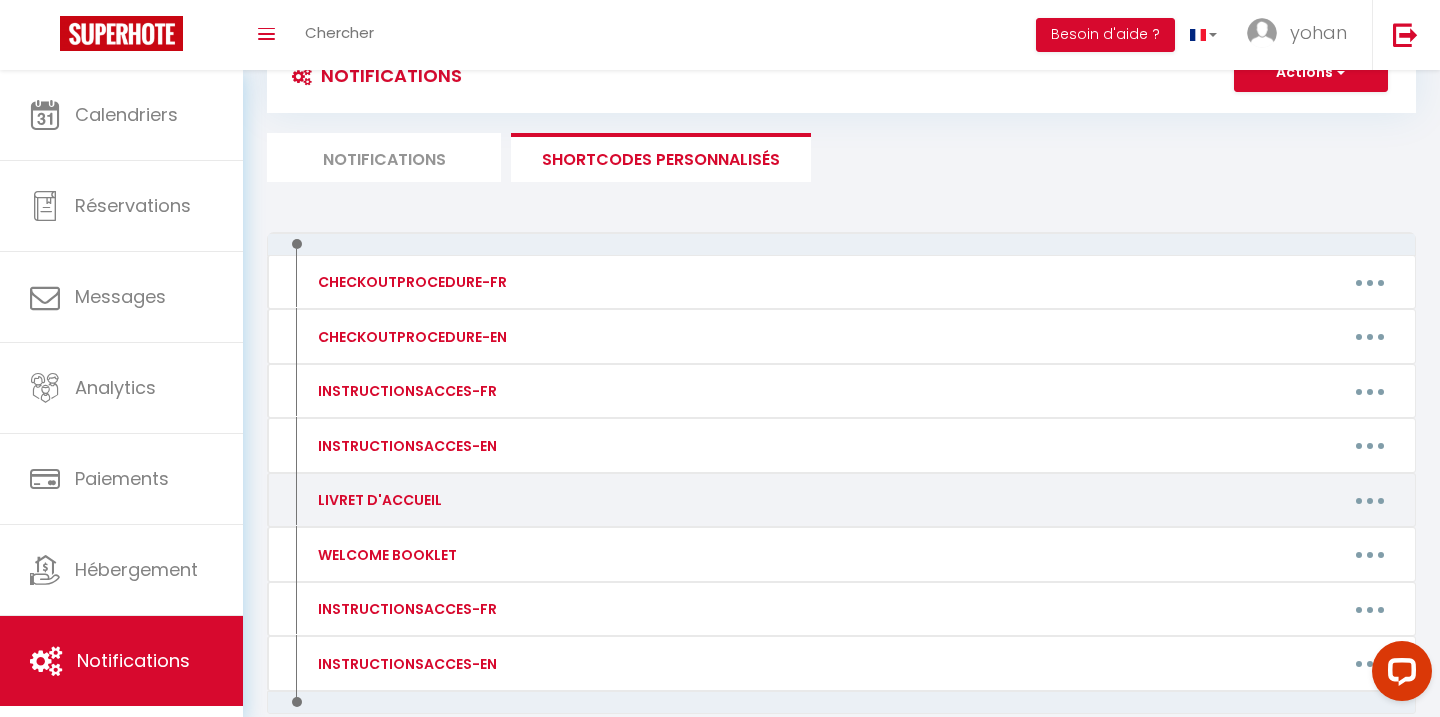 scroll, scrollTop: 47, scrollLeft: 0, axis: vertical 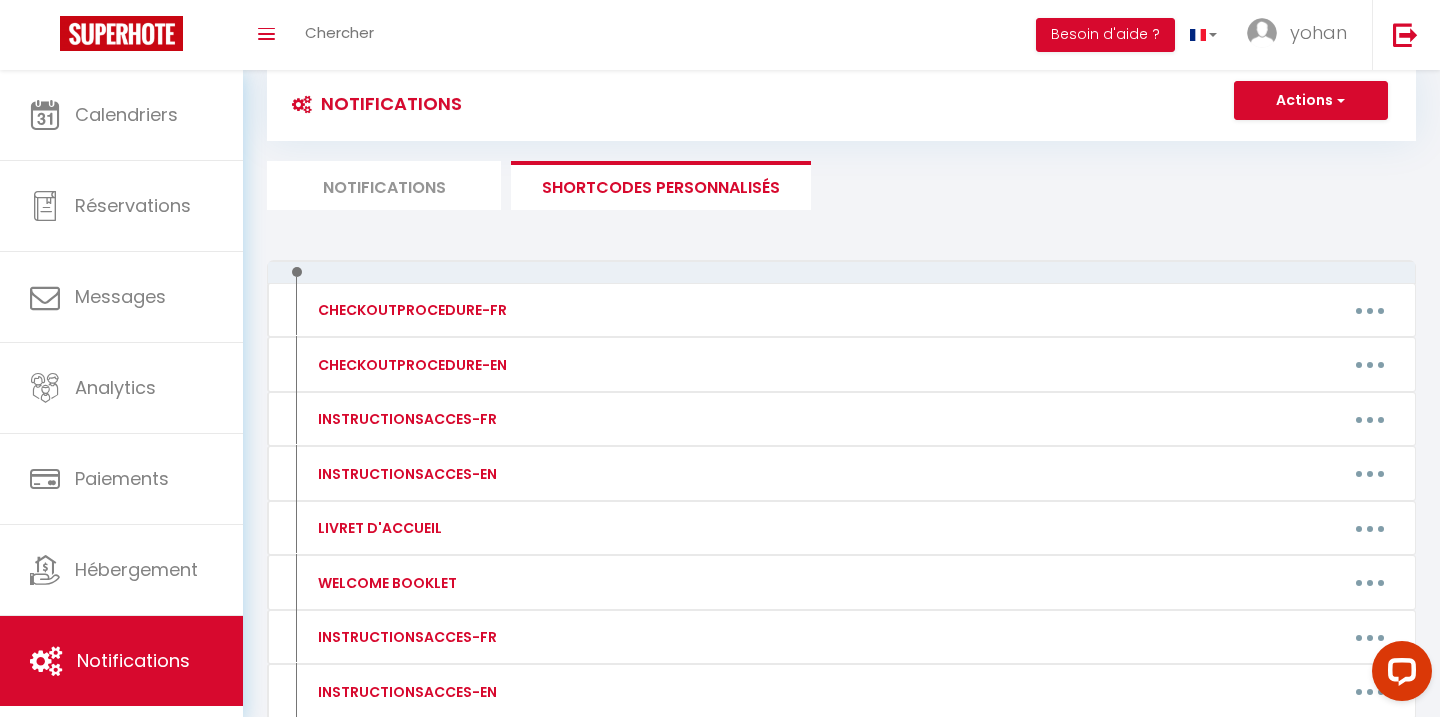 click on "Notifications" at bounding box center [384, 185] 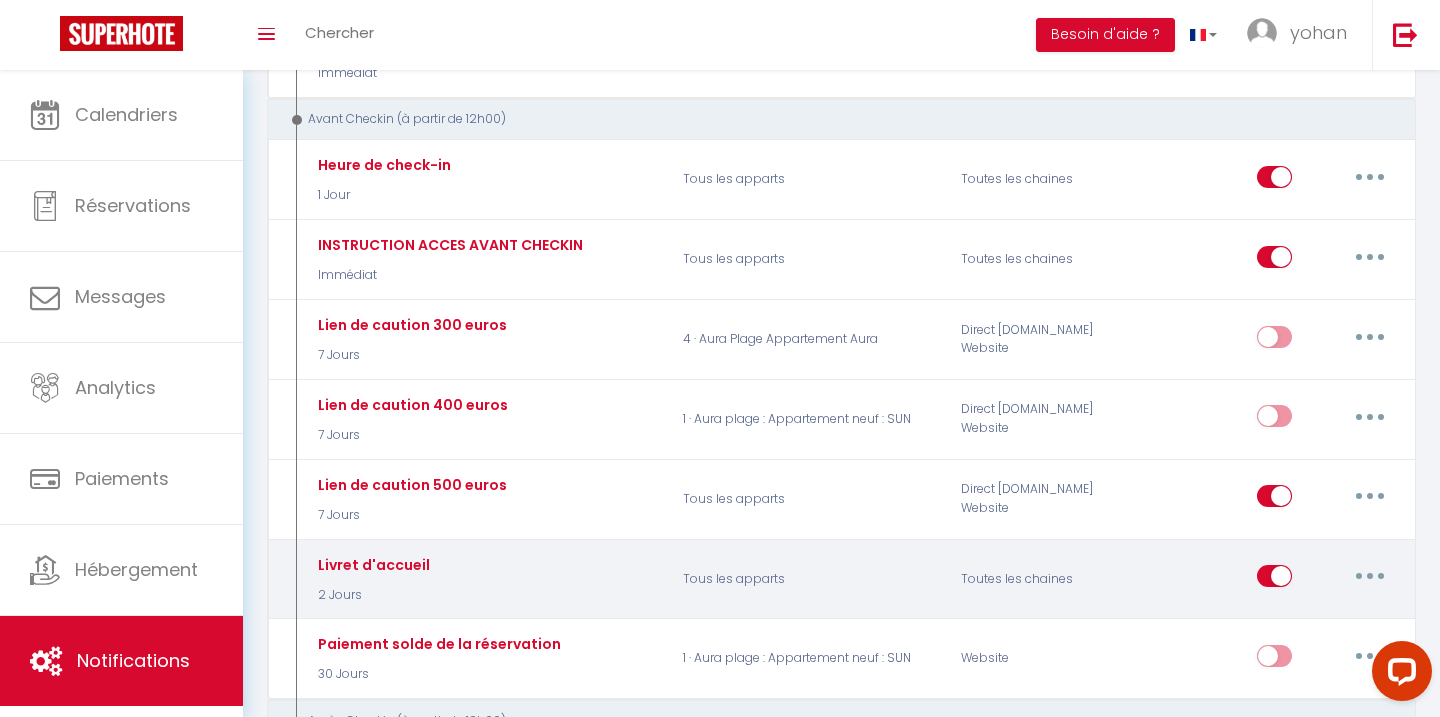 scroll, scrollTop: 329, scrollLeft: 0, axis: vertical 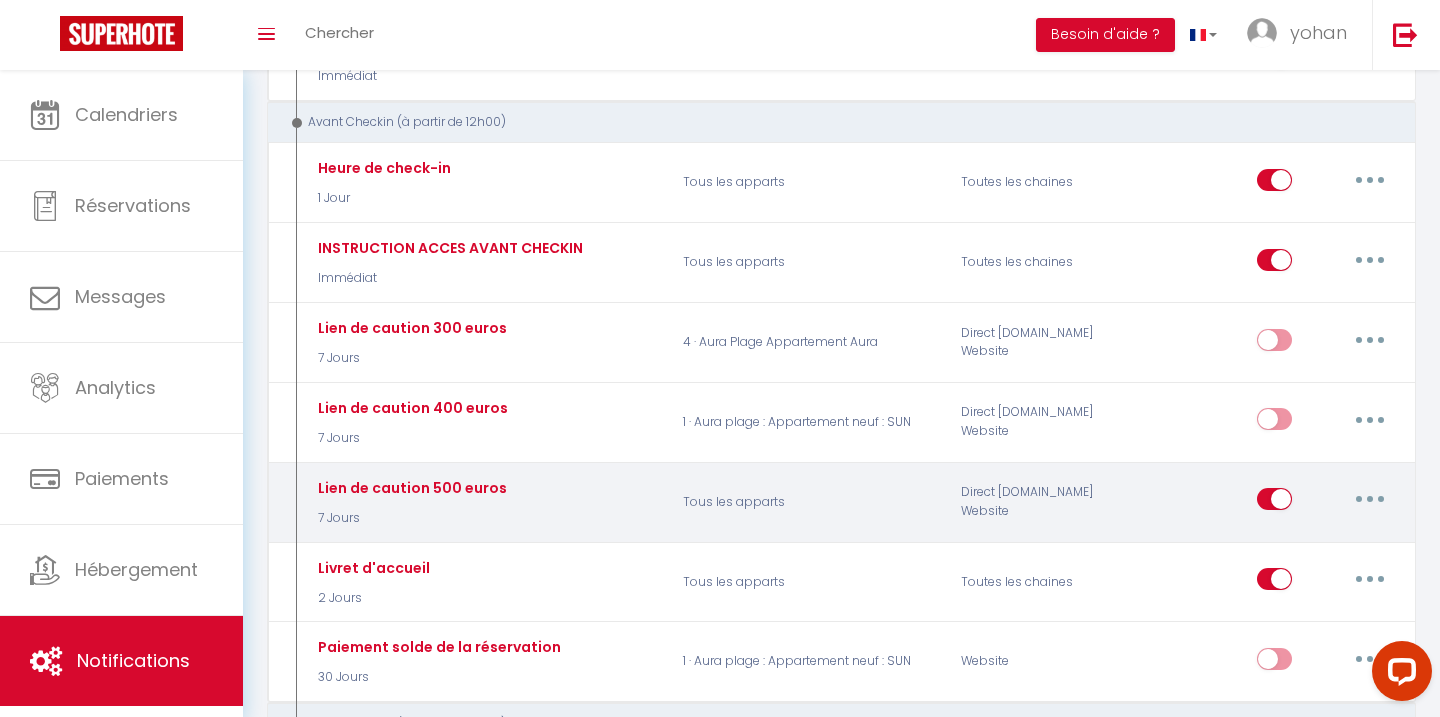 click at bounding box center (1370, 499) 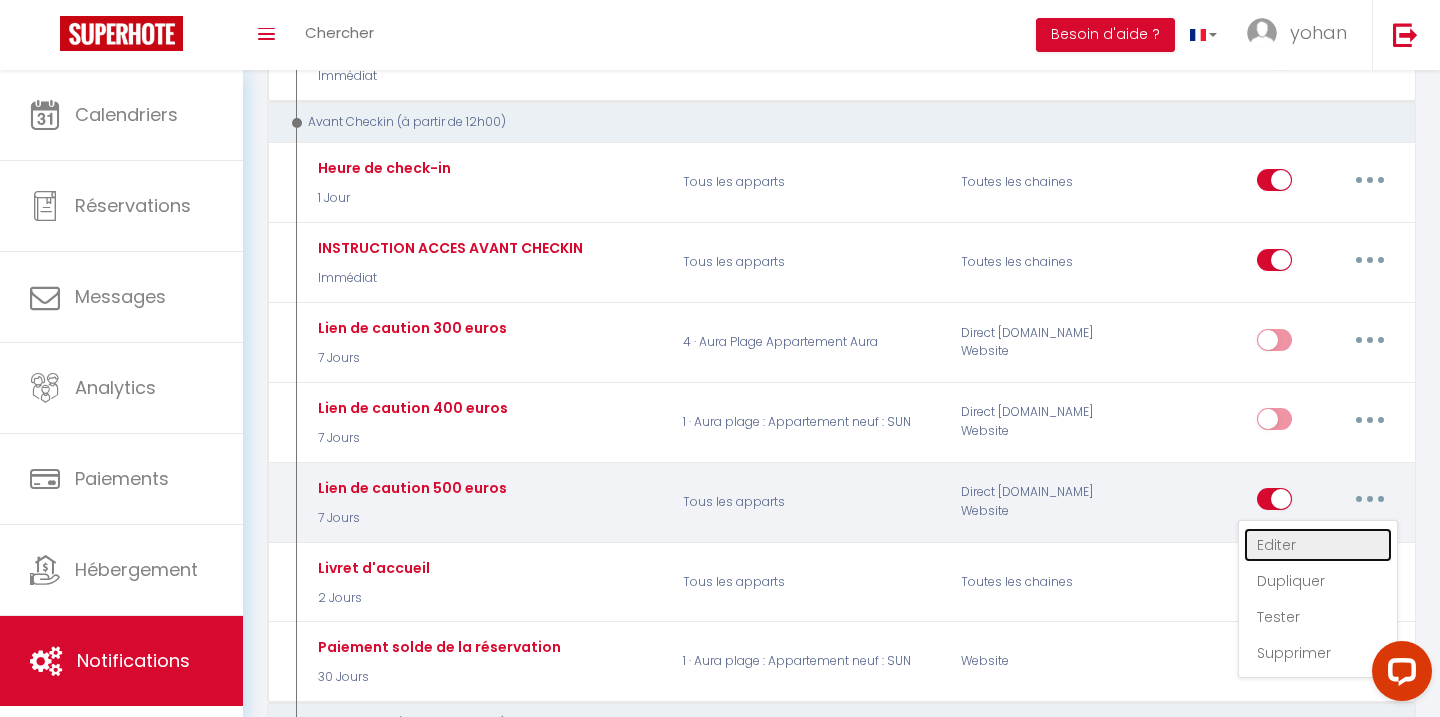 click on "Editer" at bounding box center (1318, 545) 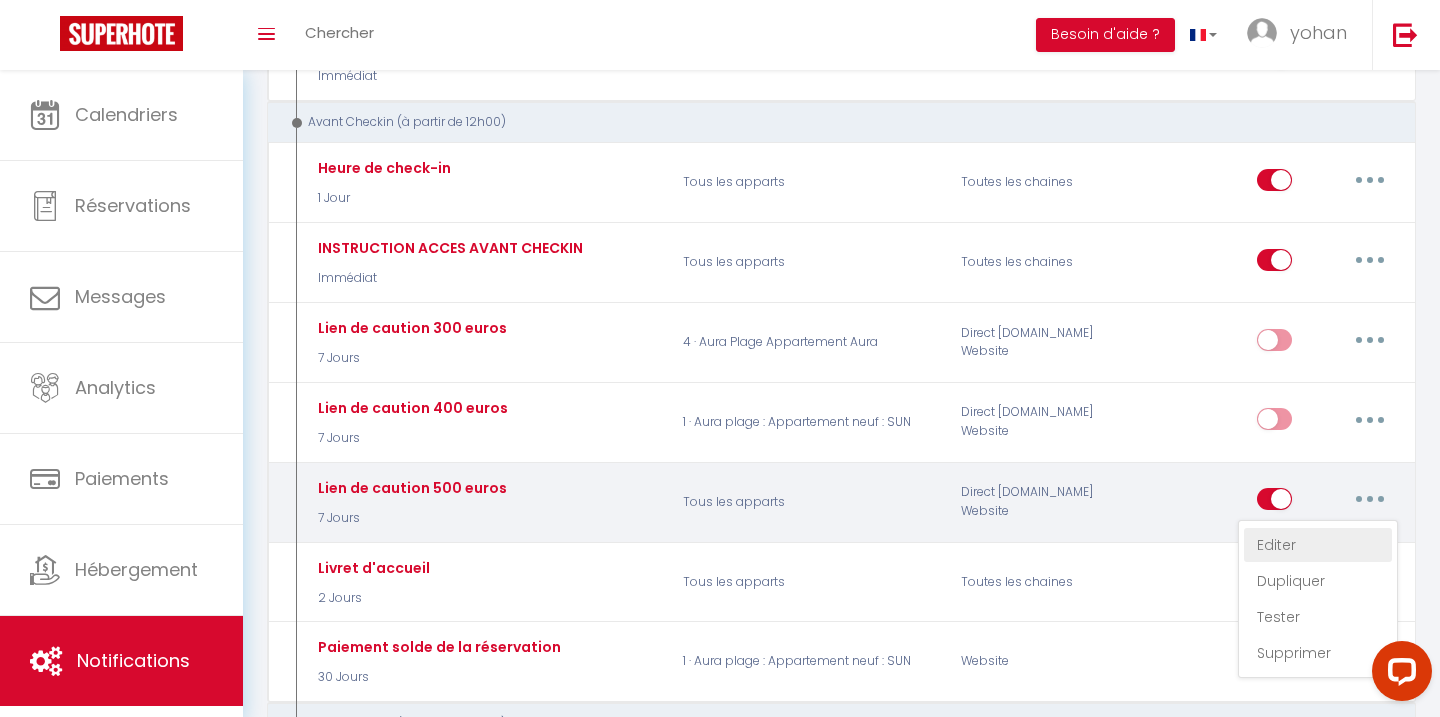 checkbox on "true" 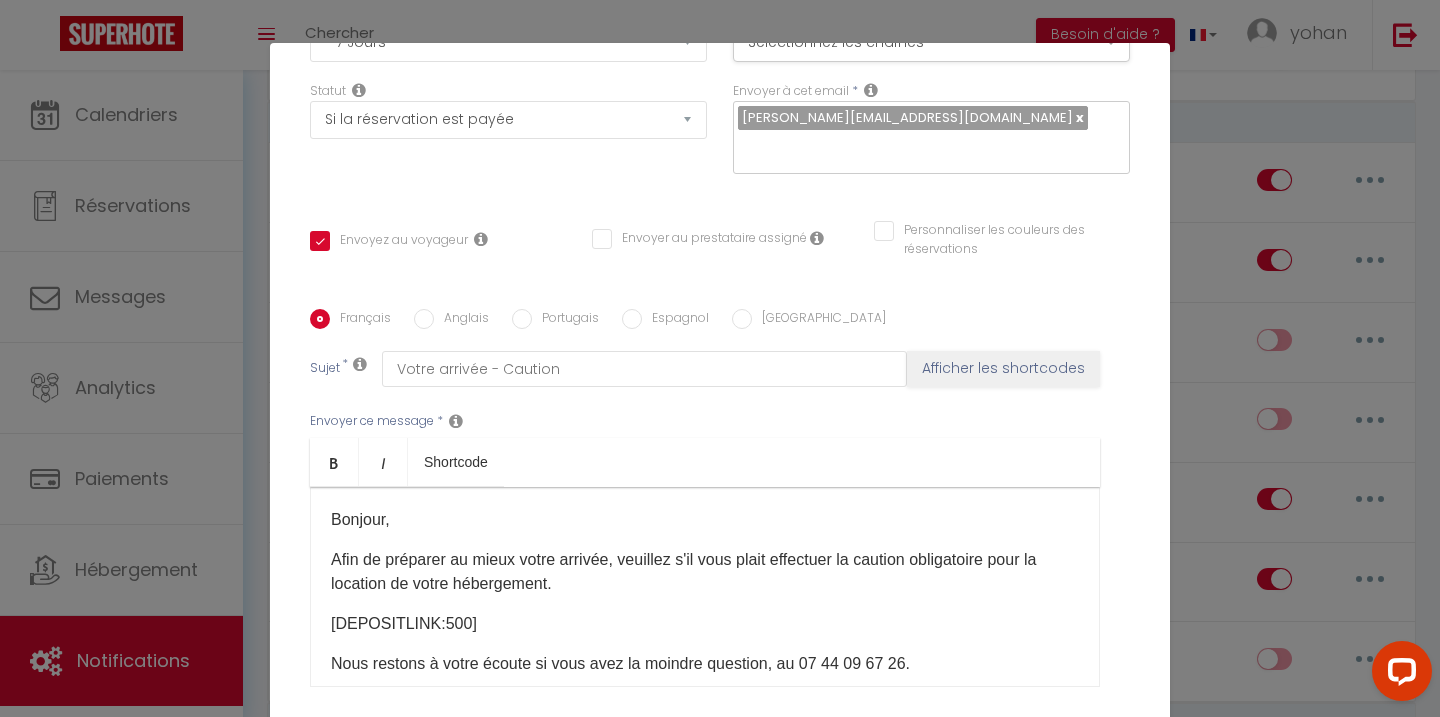 scroll, scrollTop: 321, scrollLeft: 0, axis: vertical 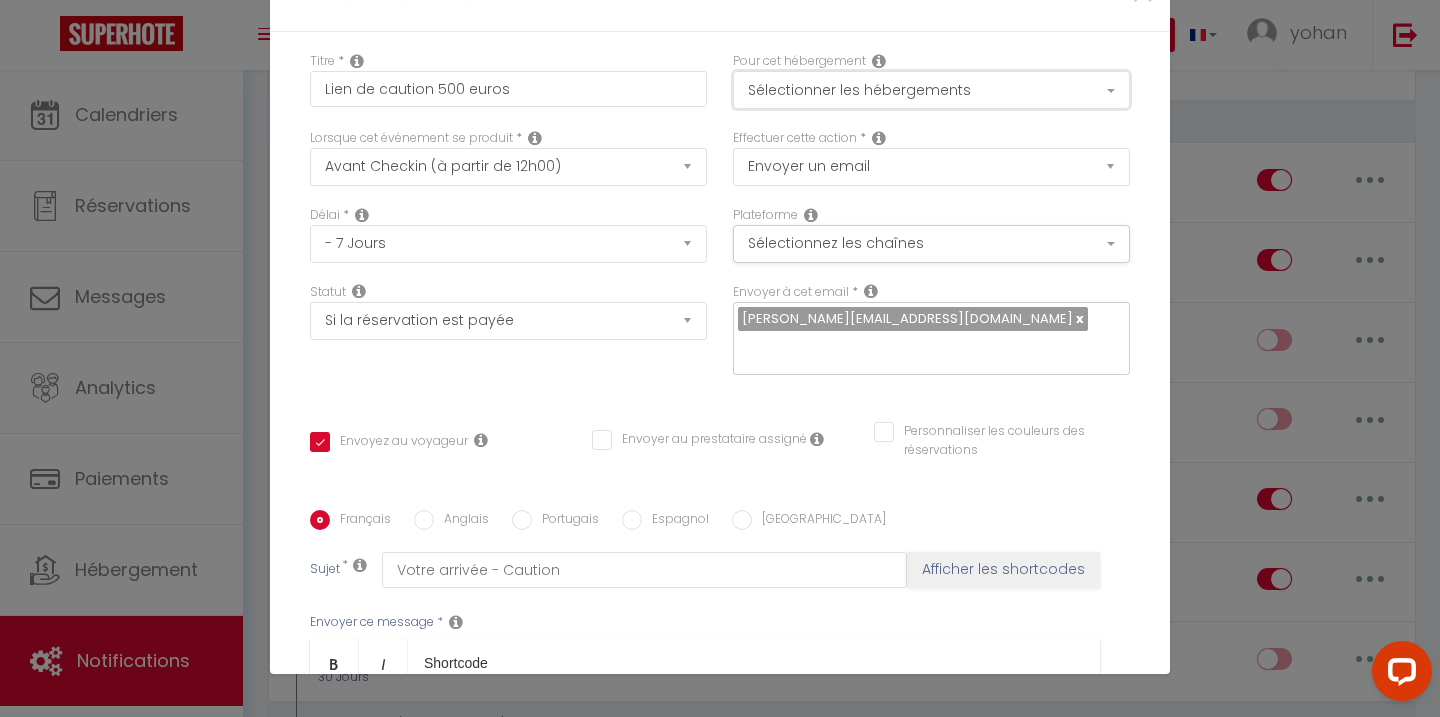 click on "Sélectionner les hébergements" at bounding box center (931, 90) 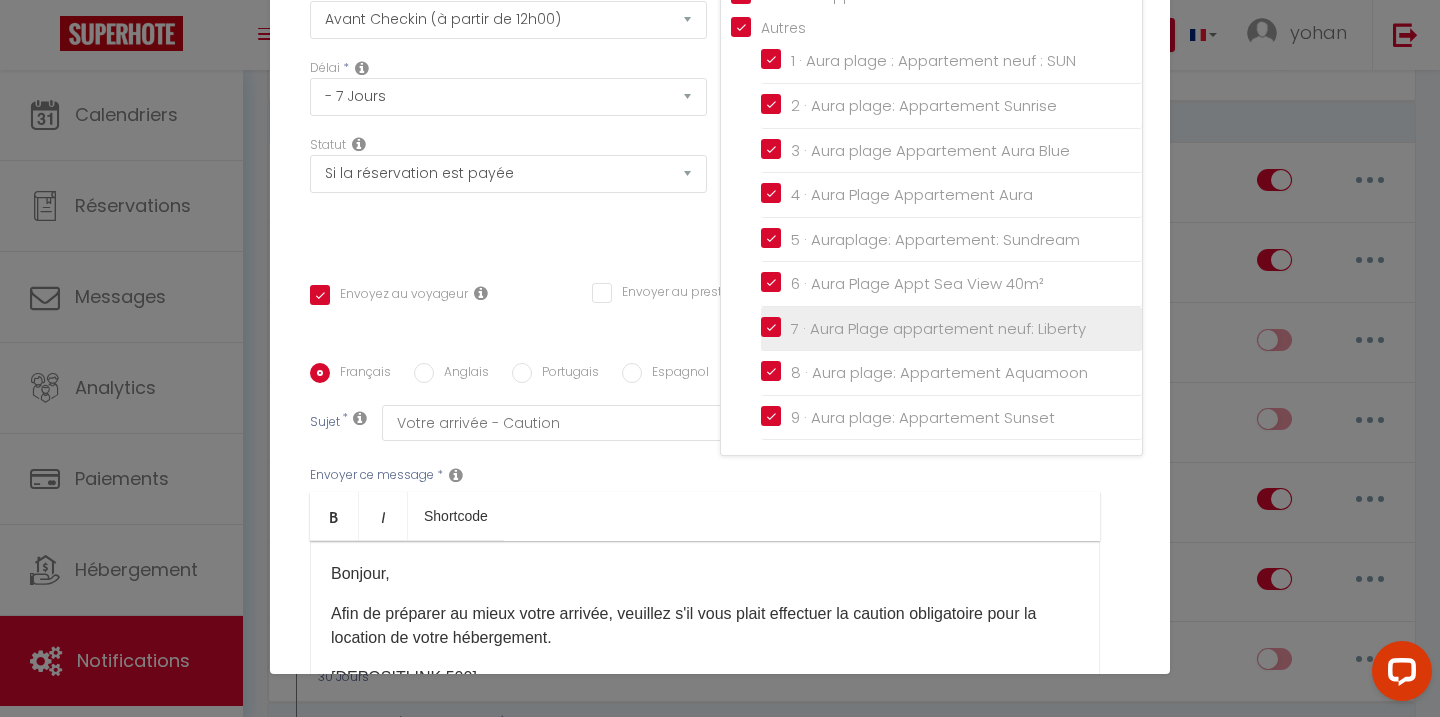 scroll, scrollTop: 238, scrollLeft: 0, axis: vertical 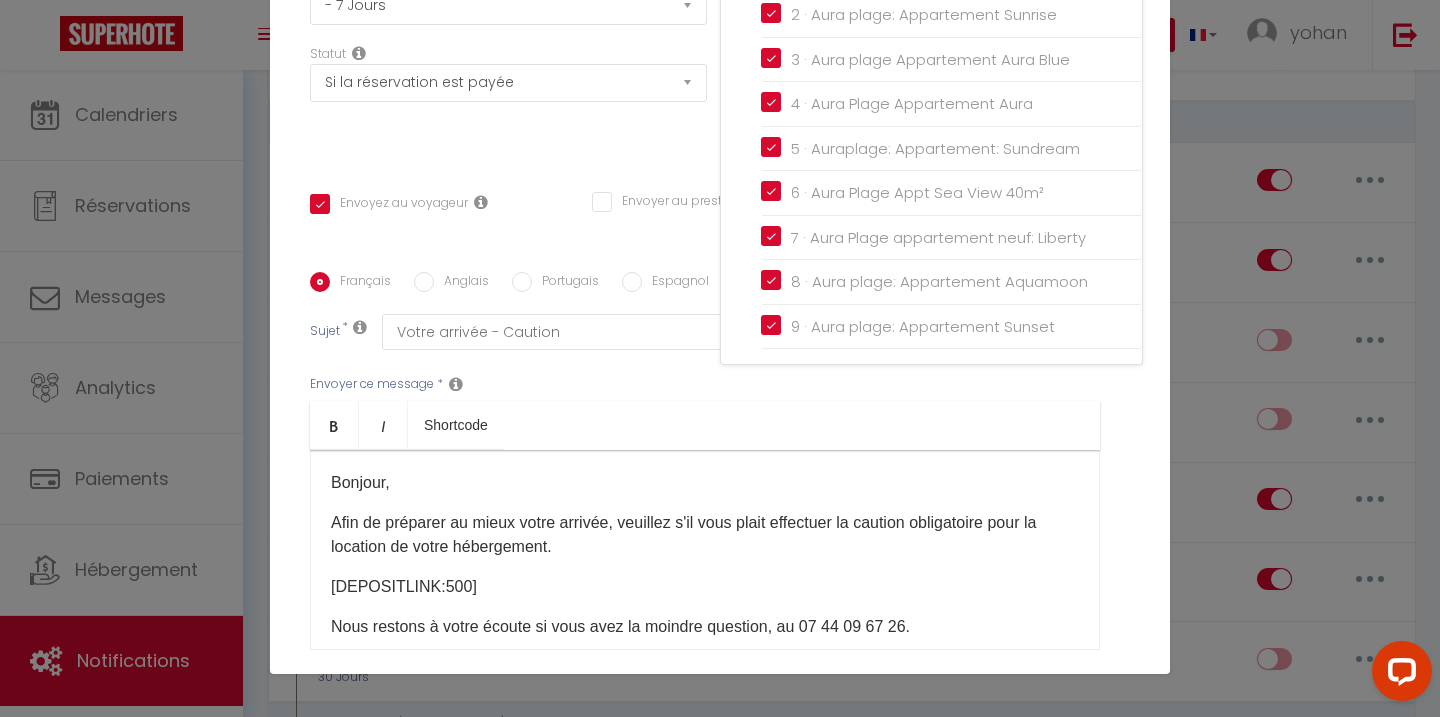 click on "Envoyer ce message   *     Bold Italic Shortcode Rich text editor Bonjour, Afin de préparer au mieux votre arrivée, veuillez s'il vous plait effectuer la caution obligatoire pour la location de votre hébergement. [DEPOSITLINK:500] Nous restons à votre écoute si vous avez la moindre question, au 07 44 09 67 26.​ Cordialement, [PERSON_NAME] et son équipe​​" at bounding box center (720, 512) 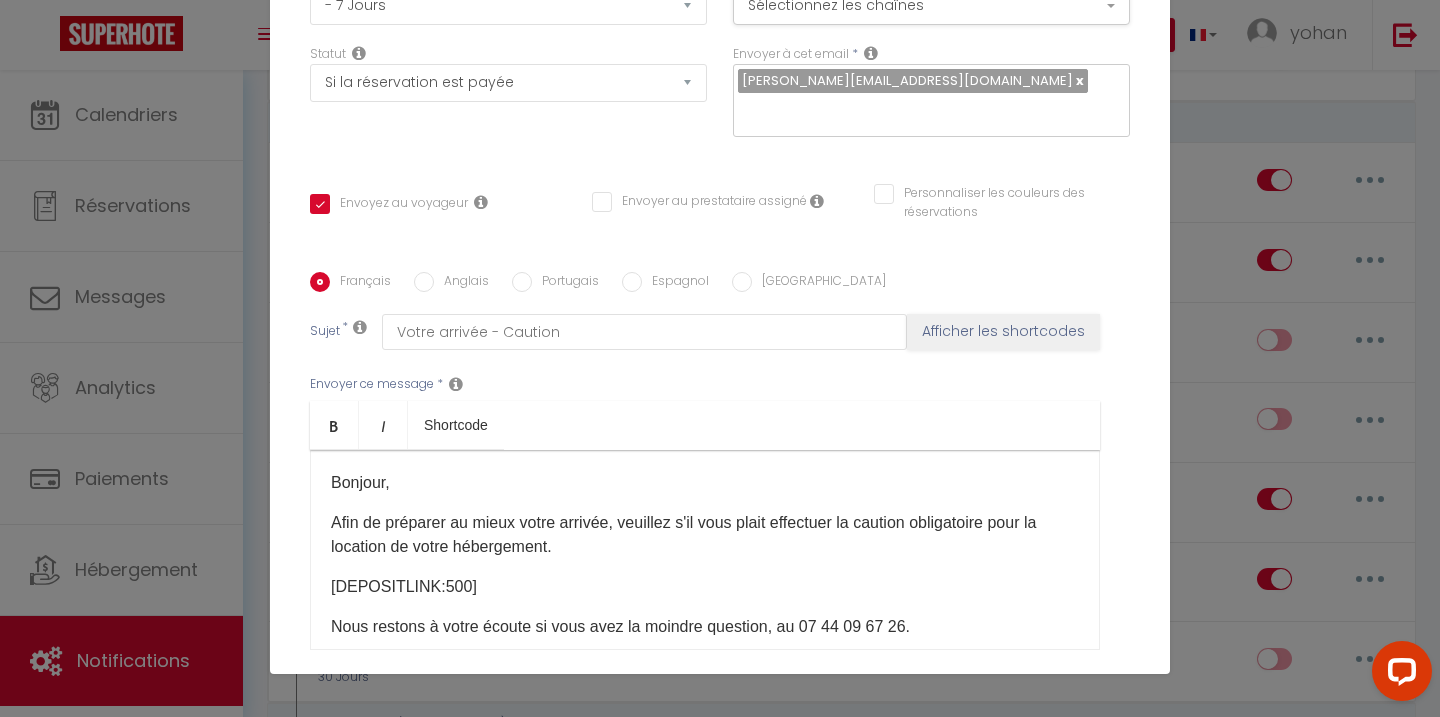 scroll, scrollTop: 120, scrollLeft: 0, axis: vertical 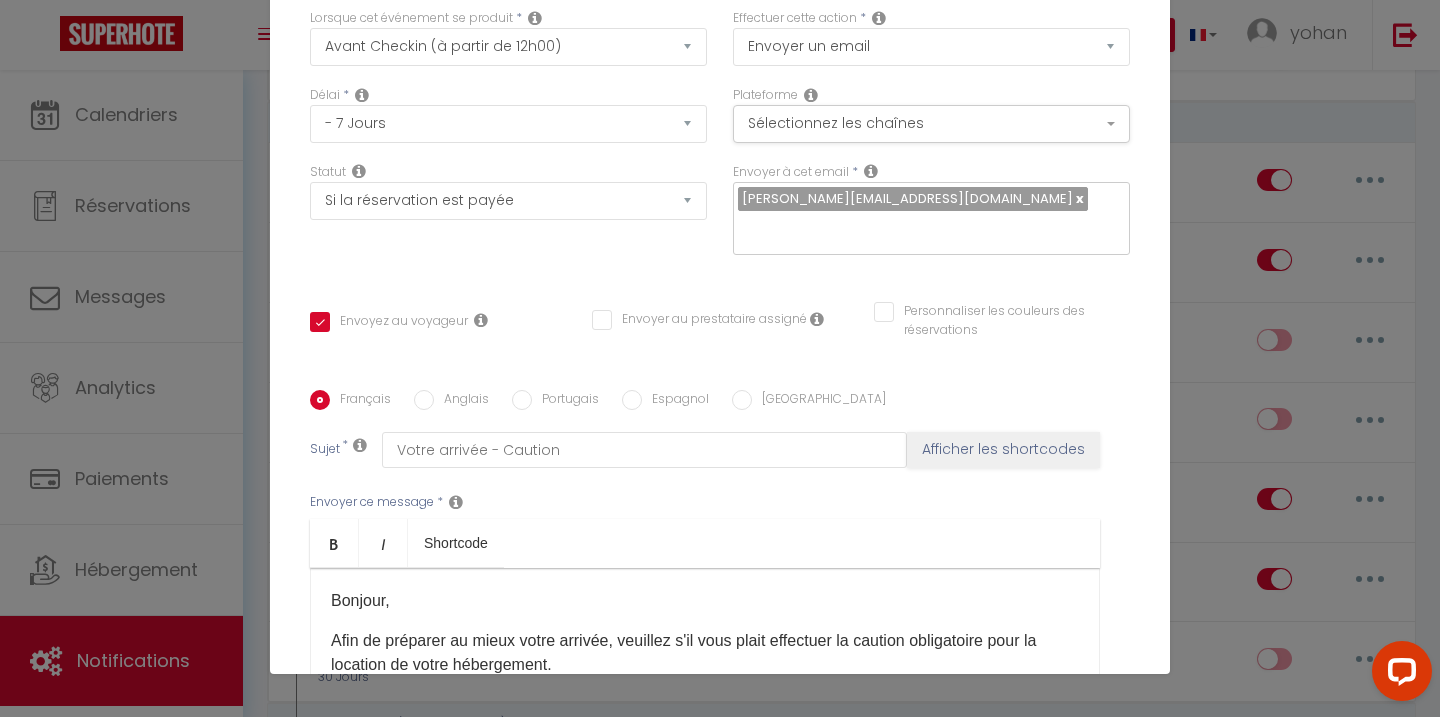 click on "Plateforme
Sélectionnez les chaînes
Toutes les chaines     Direct   [DOMAIN_NAME]   [DOMAIN_NAME]   Chalet montagne   Expedia   Gite de France   Homeaway   Homeaway iCal   [DOMAIN_NAME]   [DOMAIN_NAME]   [DOMAIN_NAME]   Ical   Office du tourisme   VRBO   Website" at bounding box center [931, 124] 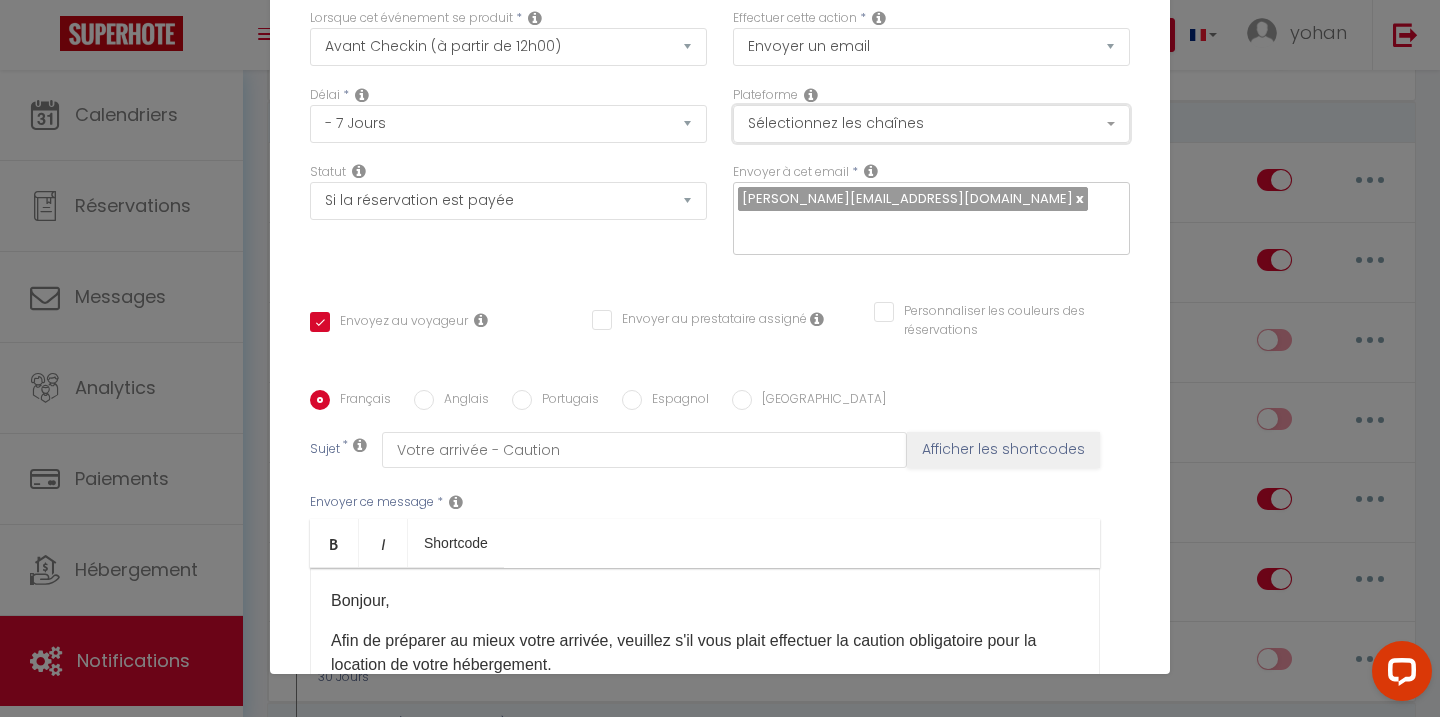 click on "Sélectionnez les chaînes" at bounding box center (931, 124) 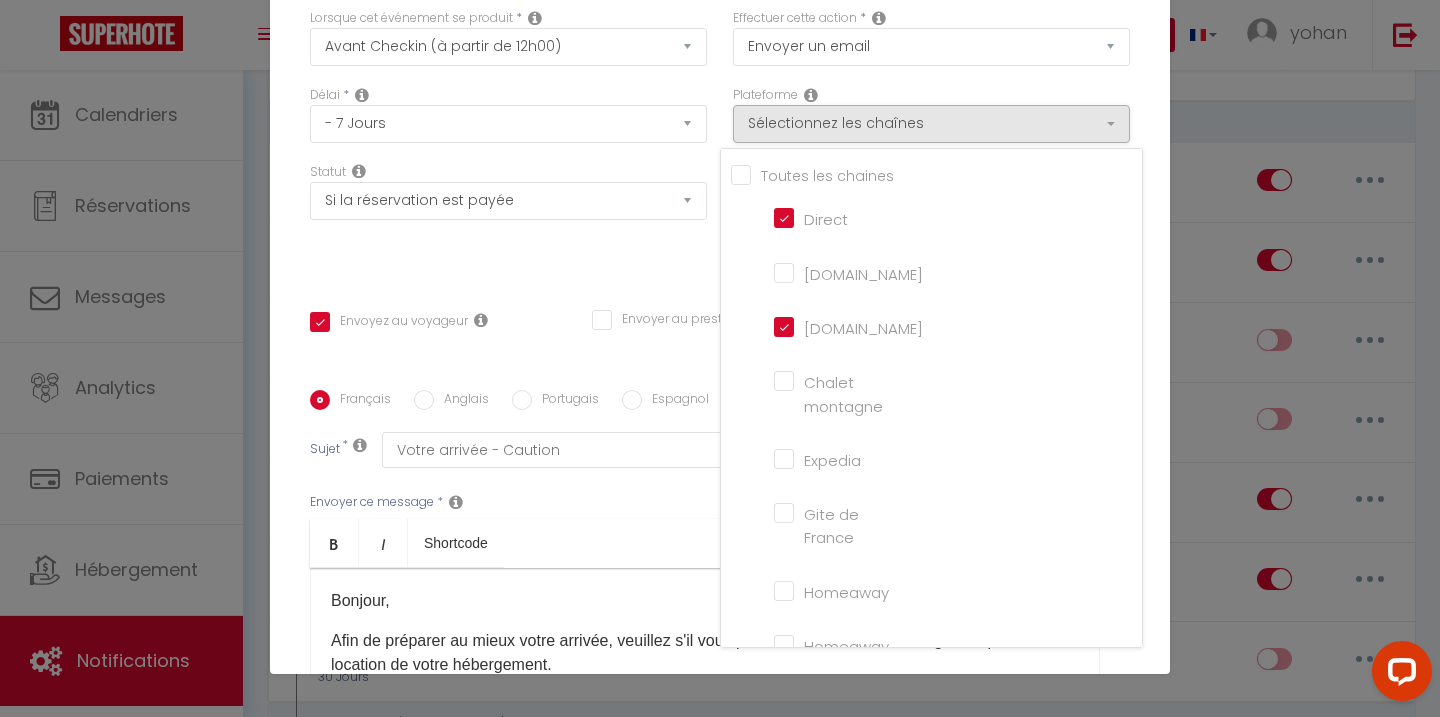 click on "Statut     Aucun   Si la réservation est payée   Si réservation non payée   Si la caution a été prise   Si caution non payée" at bounding box center (508, 219) 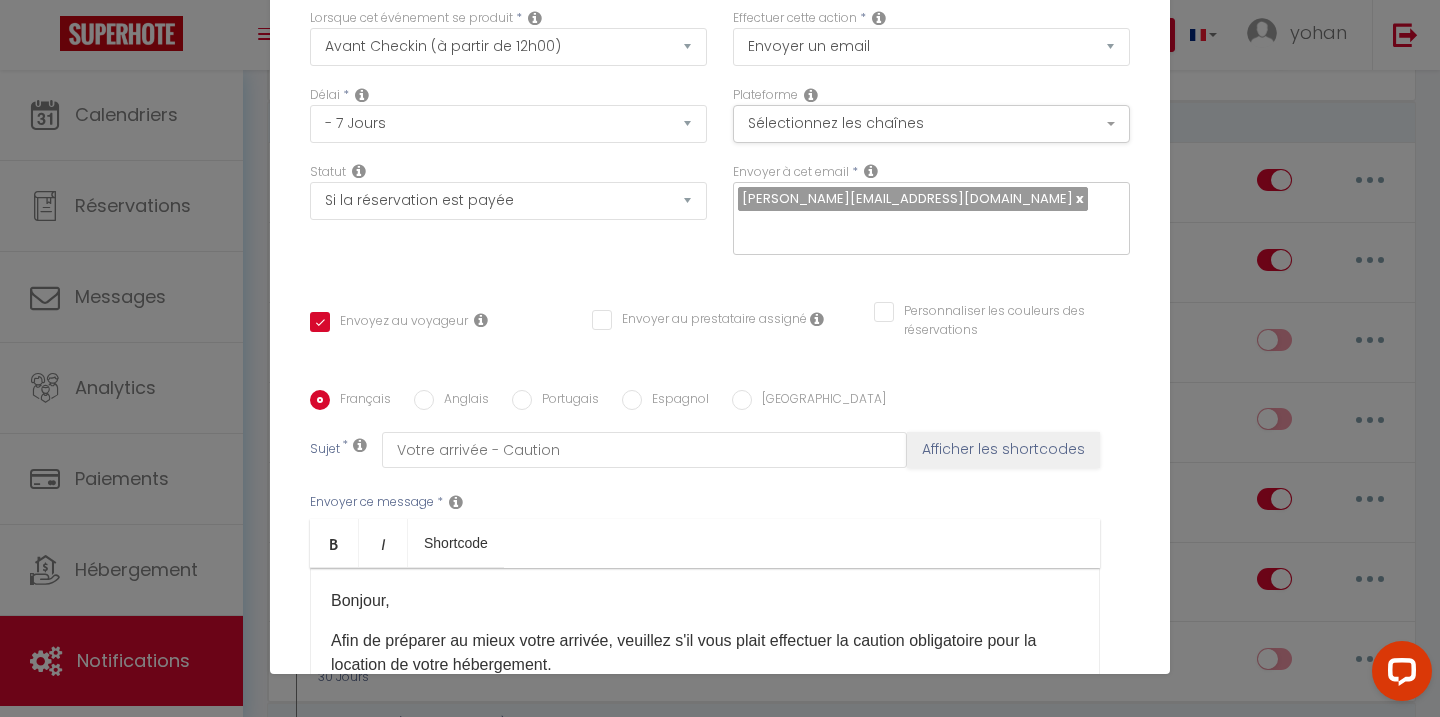 scroll, scrollTop: 0, scrollLeft: 0, axis: both 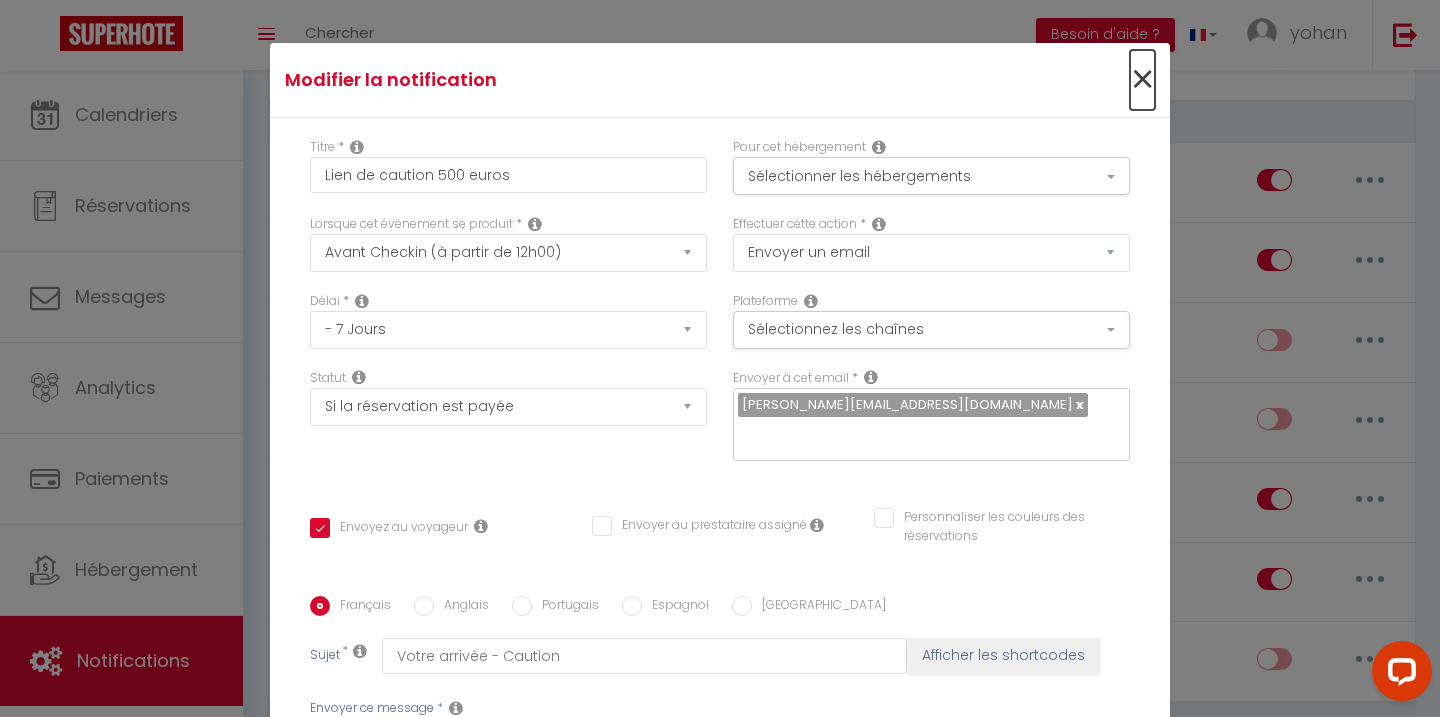 click on "×" at bounding box center (1142, 80) 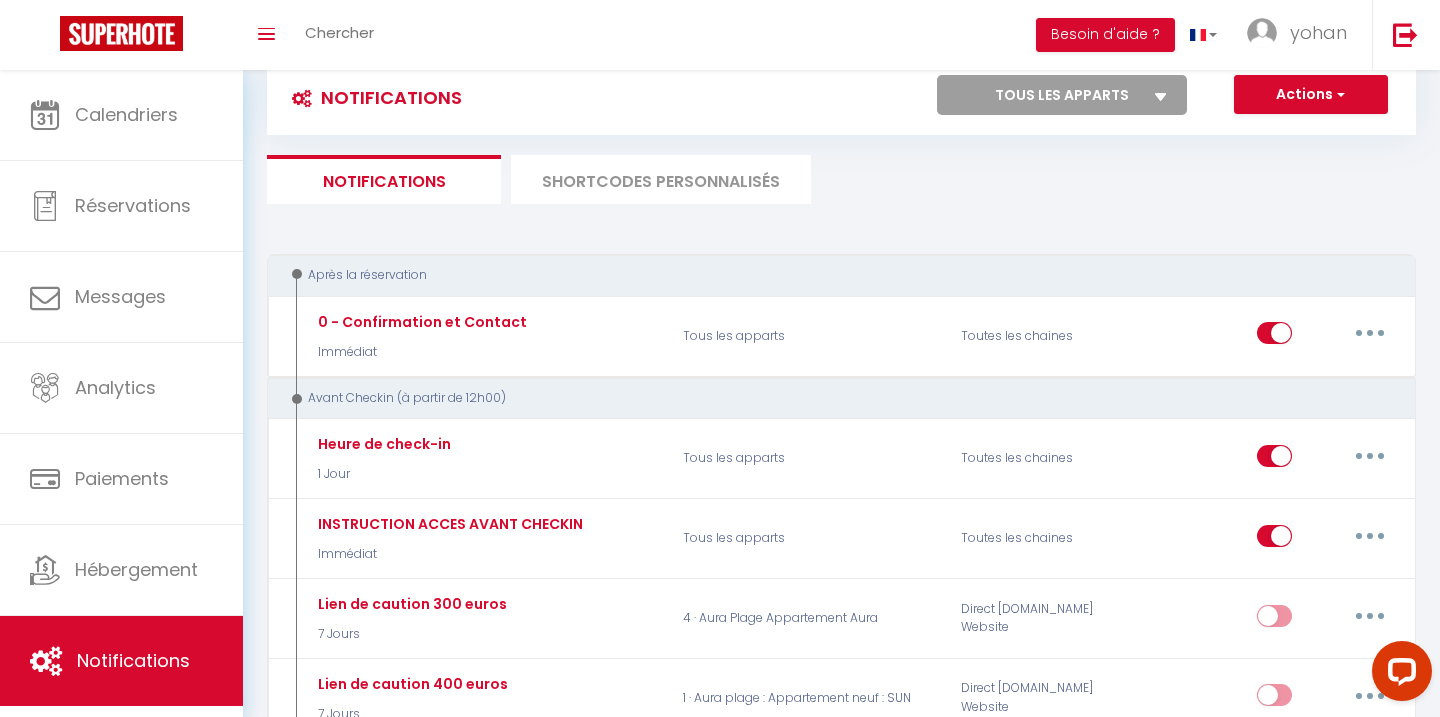 scroll, scrollTop: 0, scrollLeft: 0, axis: both 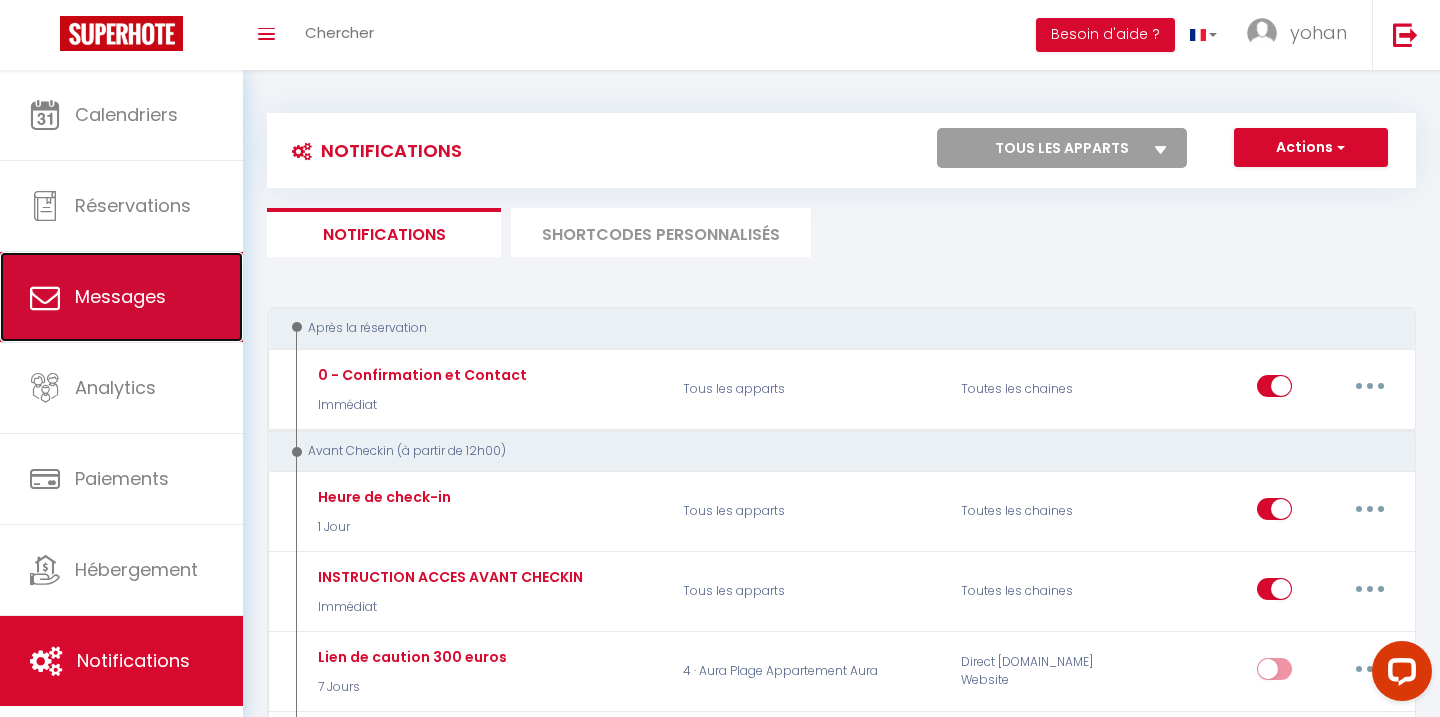 click on "Messages" at bounding box center [121, 297] 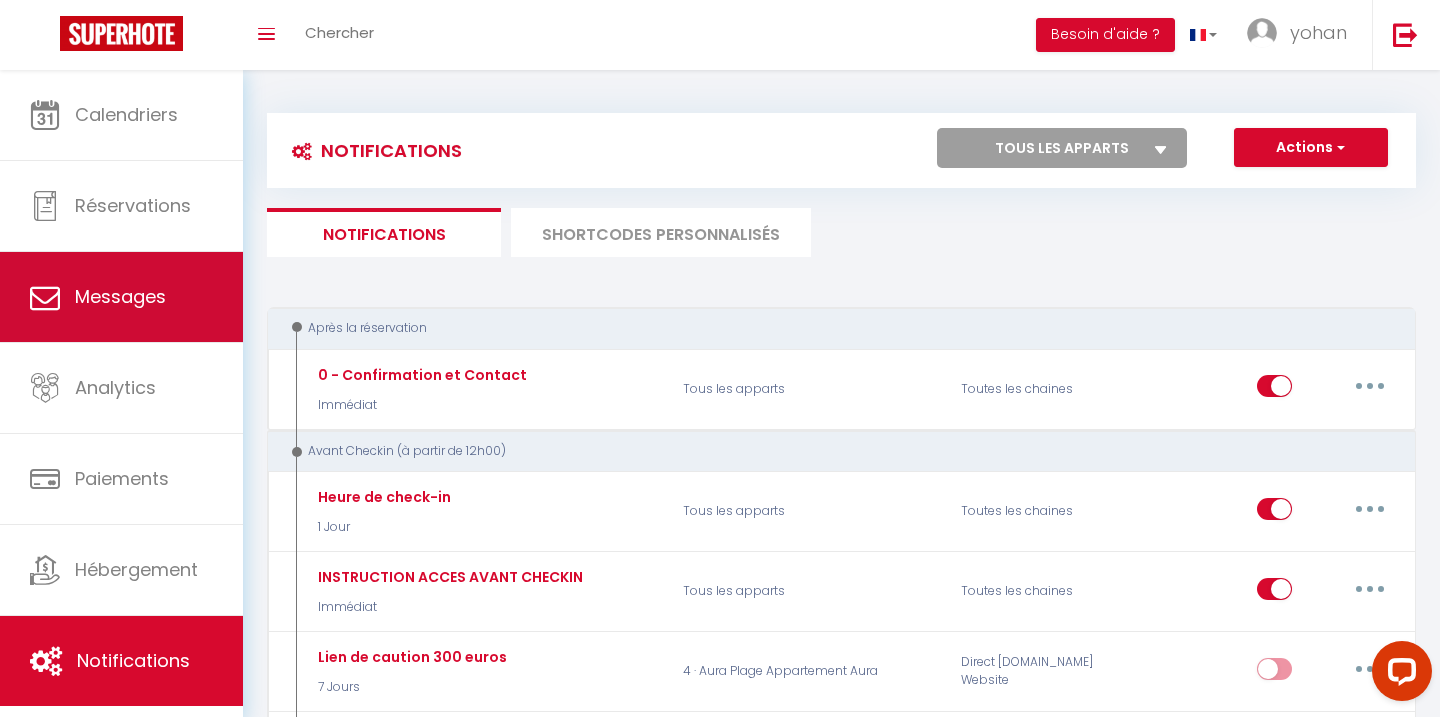 select on "message" 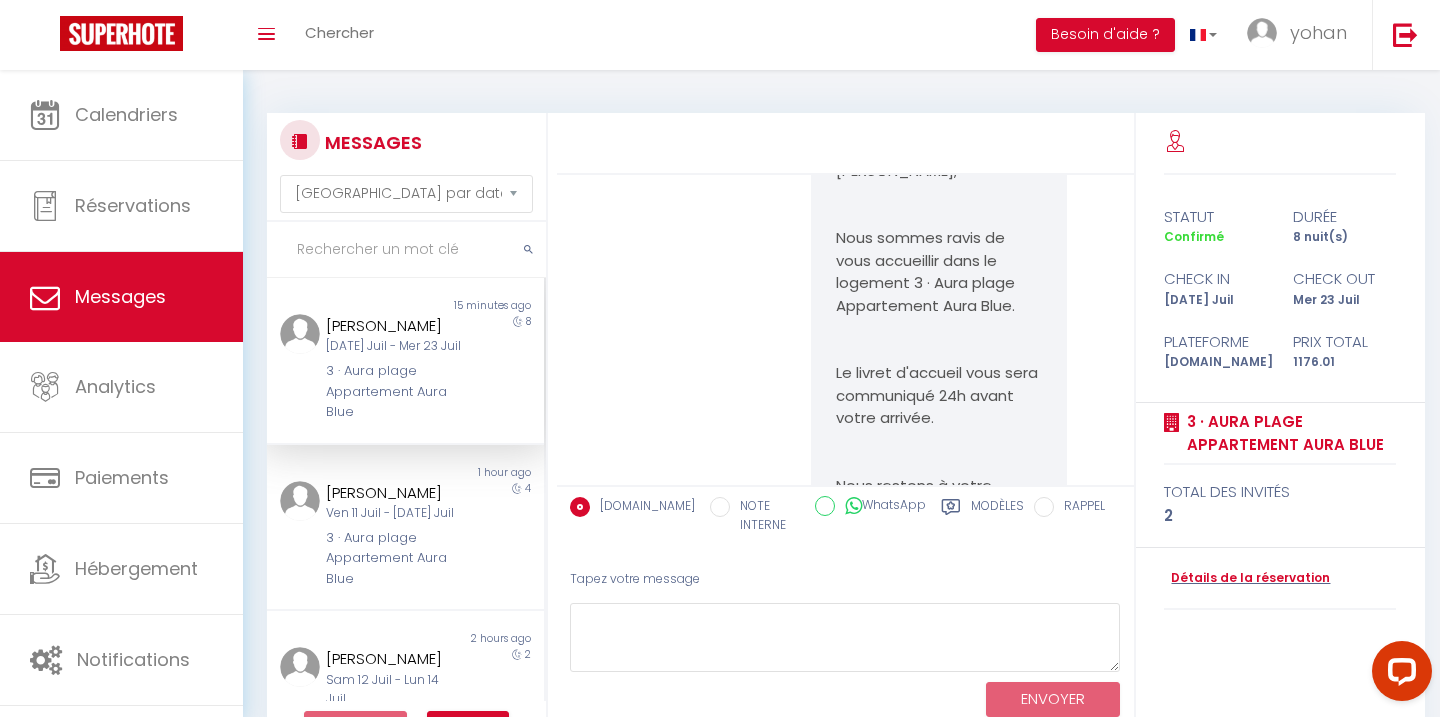 scroll, scrollTop: 124, scrollLeft: 0, axis: vertical 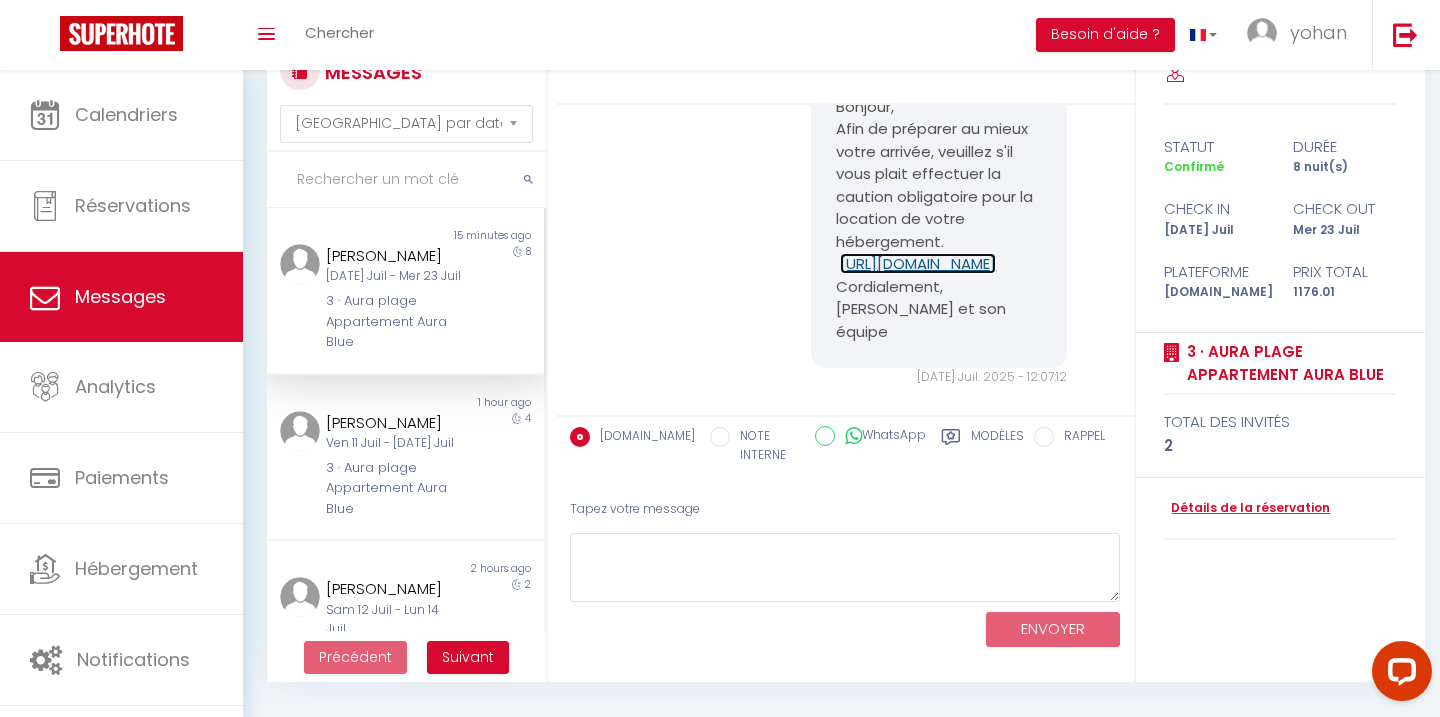 click on "[URL][DOMAIN_NAME]" at bounding box center (918, 263) 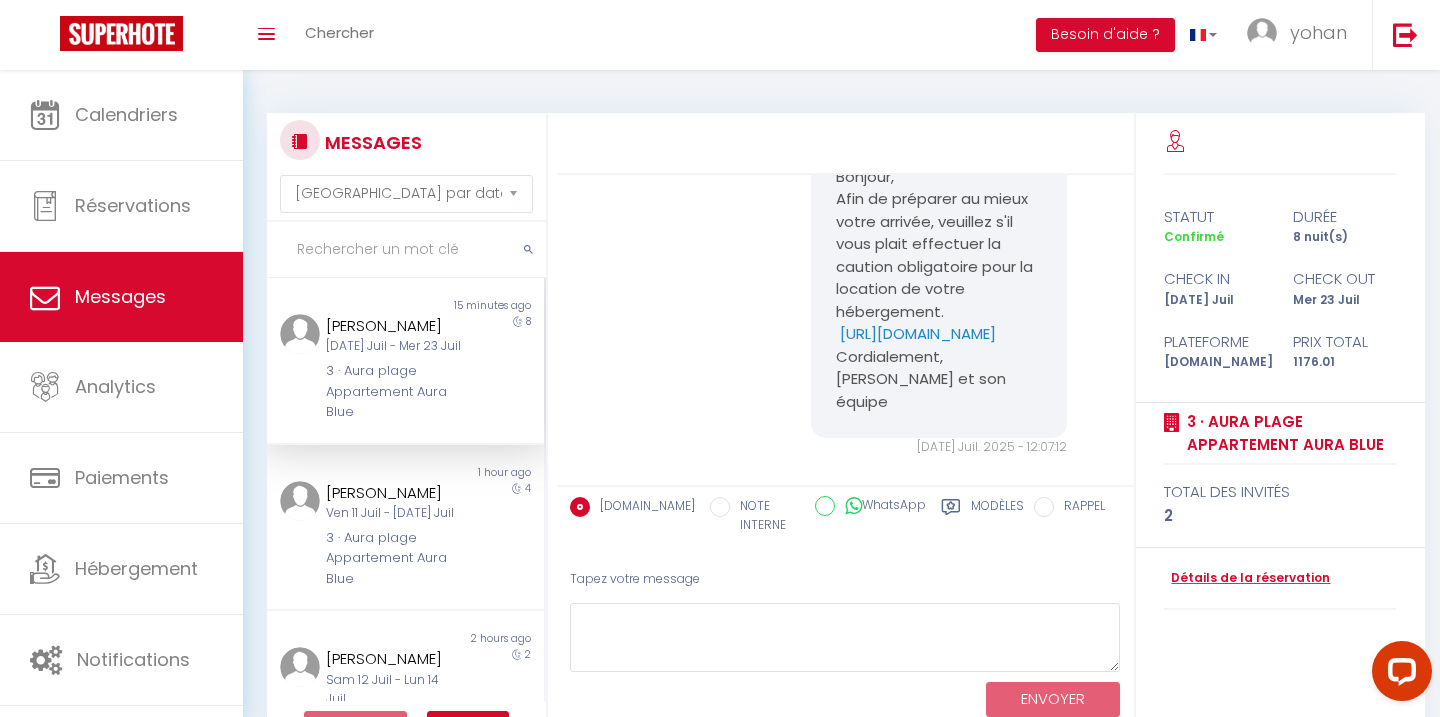 click on "3 · Aura plage Appartement Aura Blue" at bounding box center [393, 391] 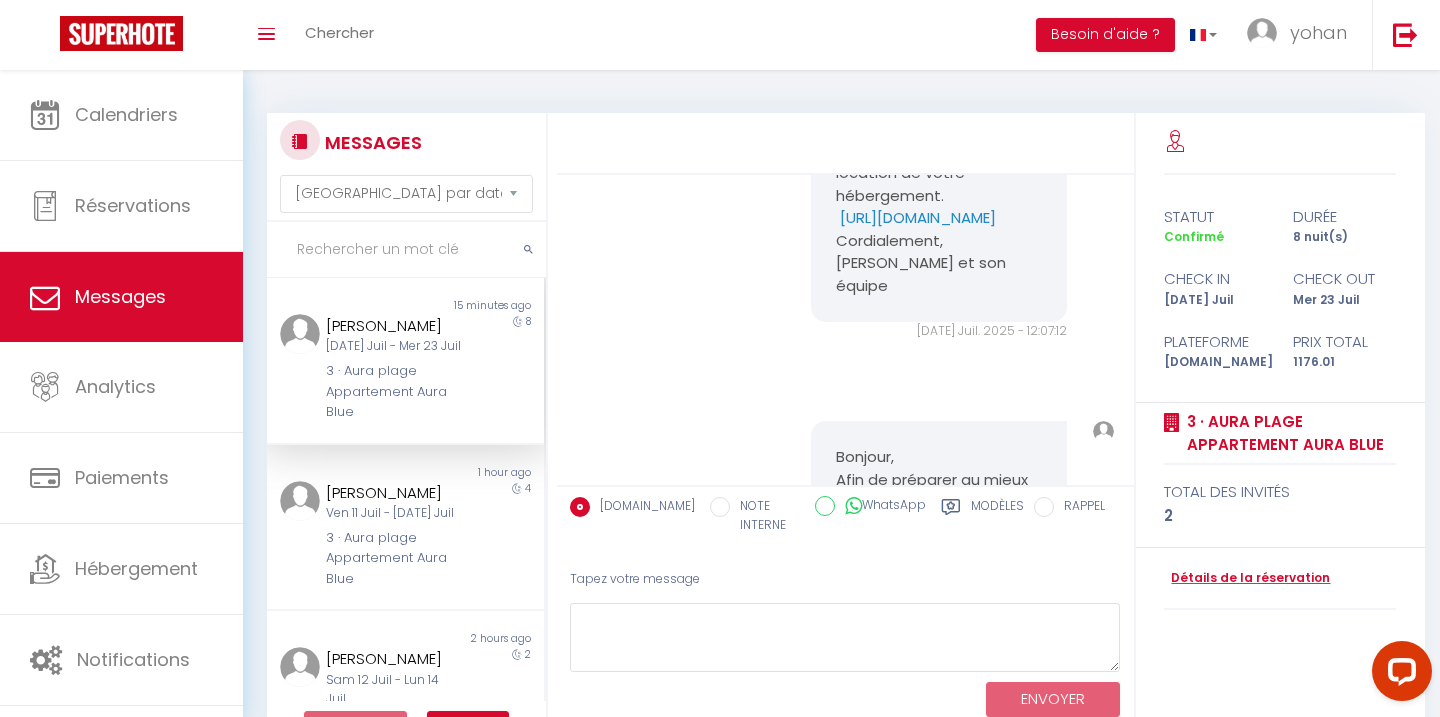 scroll, scrollTop: 927, scrollLeft: 0, axis: vertical 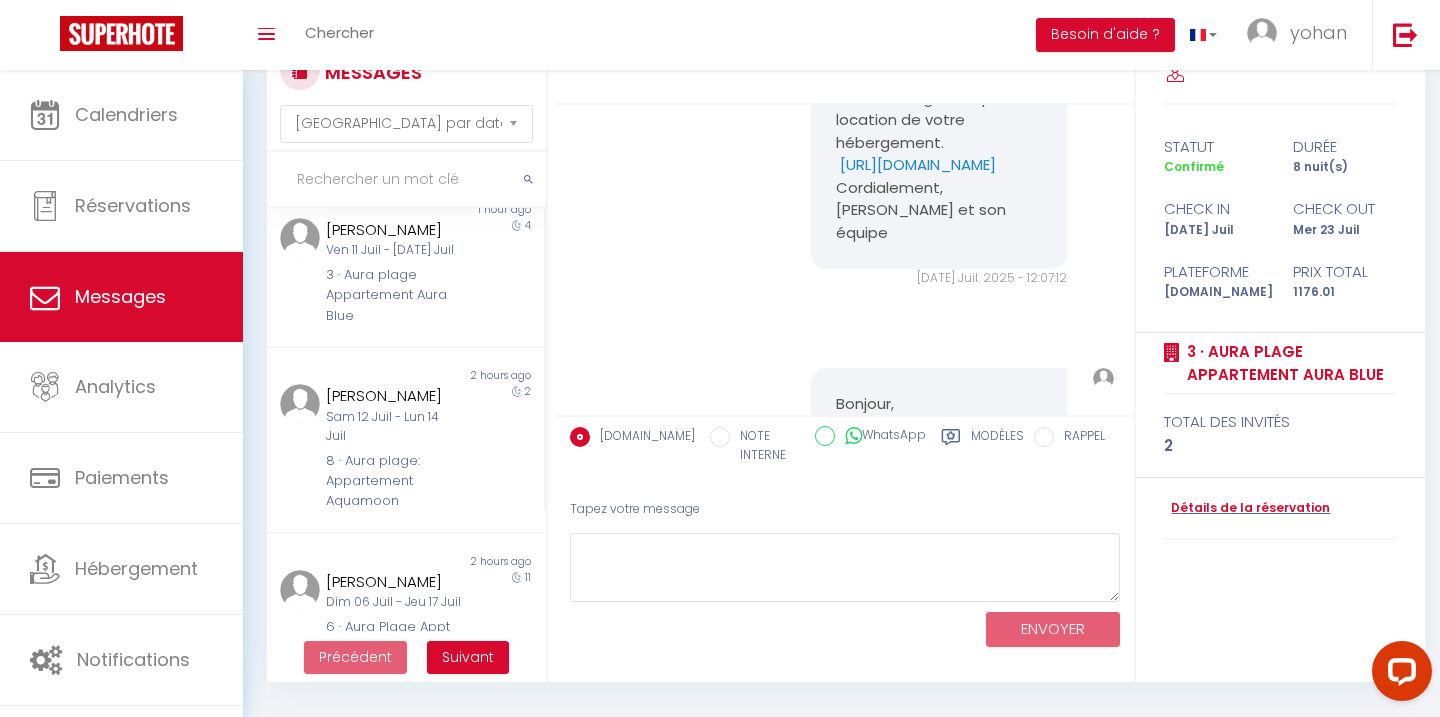 click on "8 · Aura plage: Appartement Aquamoon" at bounding box center [393, 481] 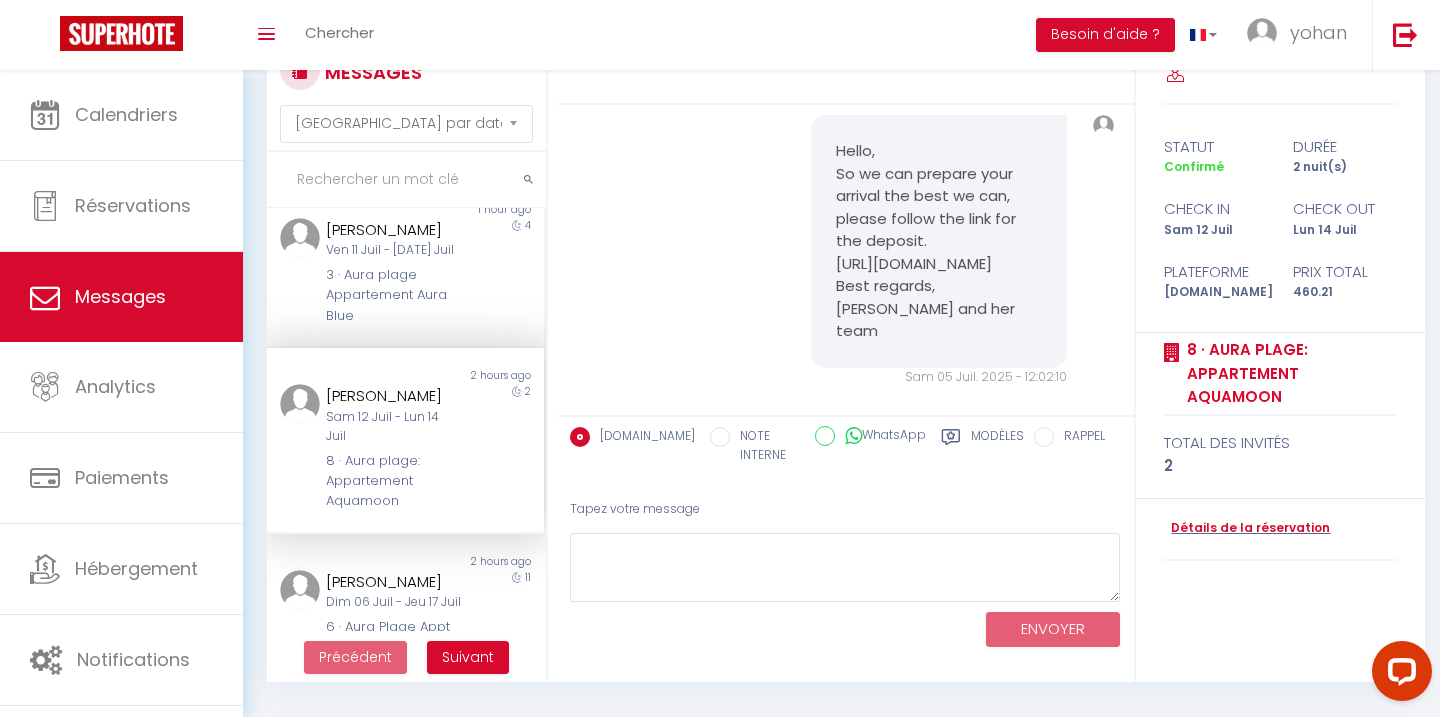 scroll, scrollTop: 1349, scrollLeft: 0, axis: vertical 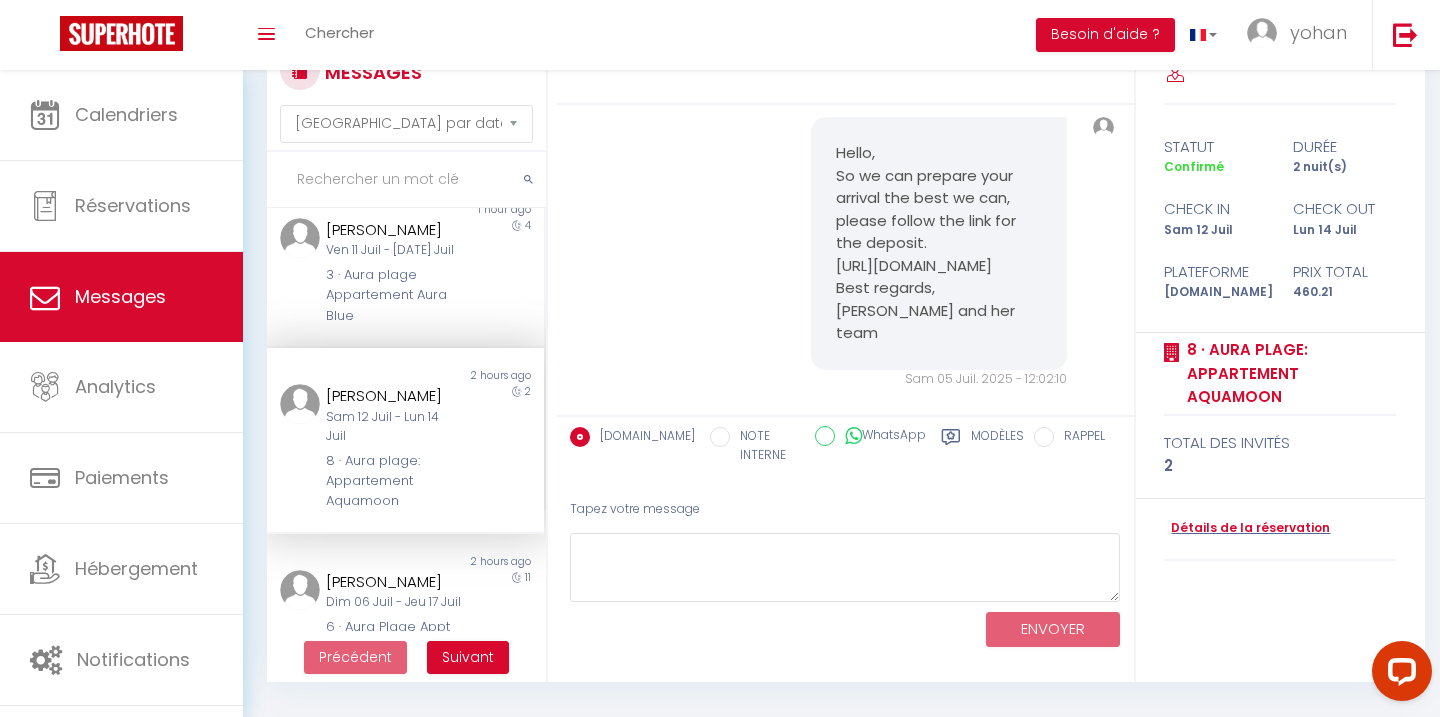 drag, startPoint x: 839, startPoint y: 264, endPoint x: 994, endPoint y: 291, distance: 157.33405 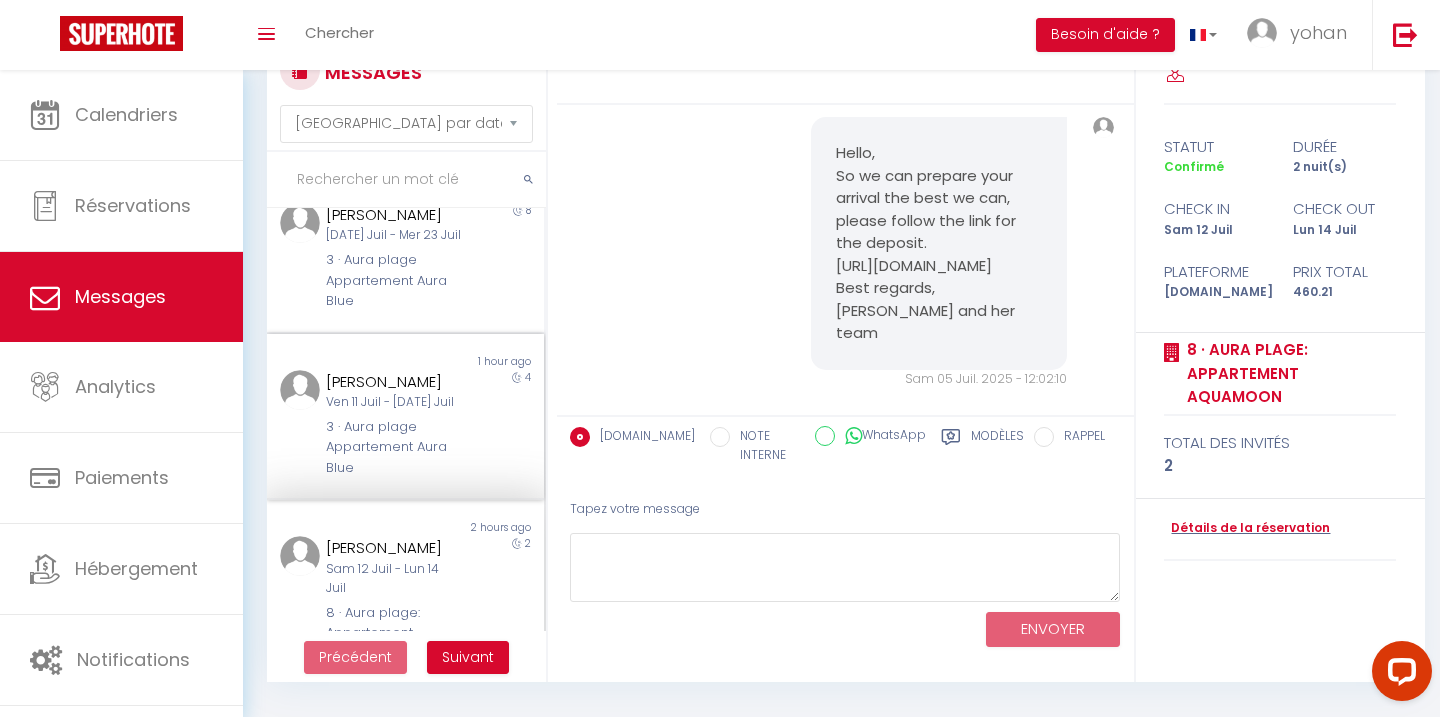 scroll, scrollTop: 0, scrollLeft: 0, axis: both 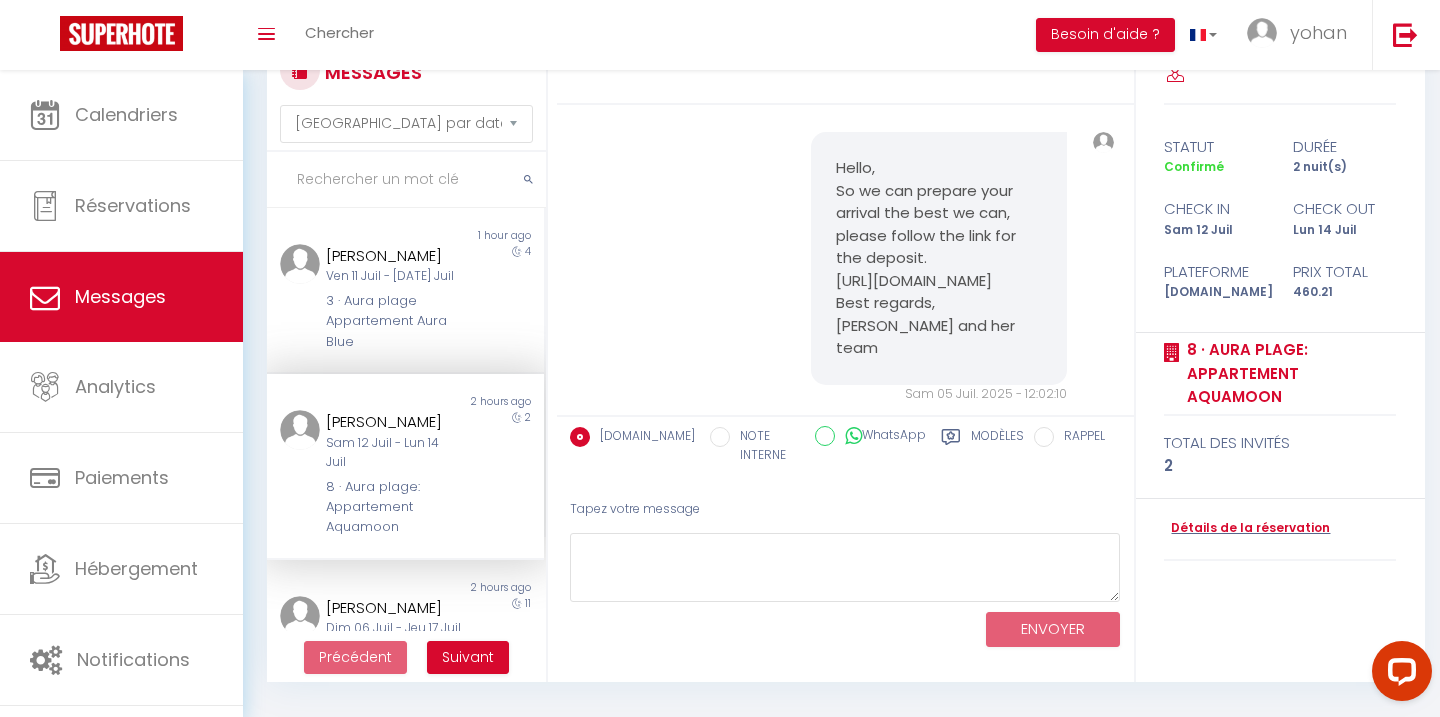 click on "[URL][DOMAIN_NAME]" at bounding box center [938, 281] 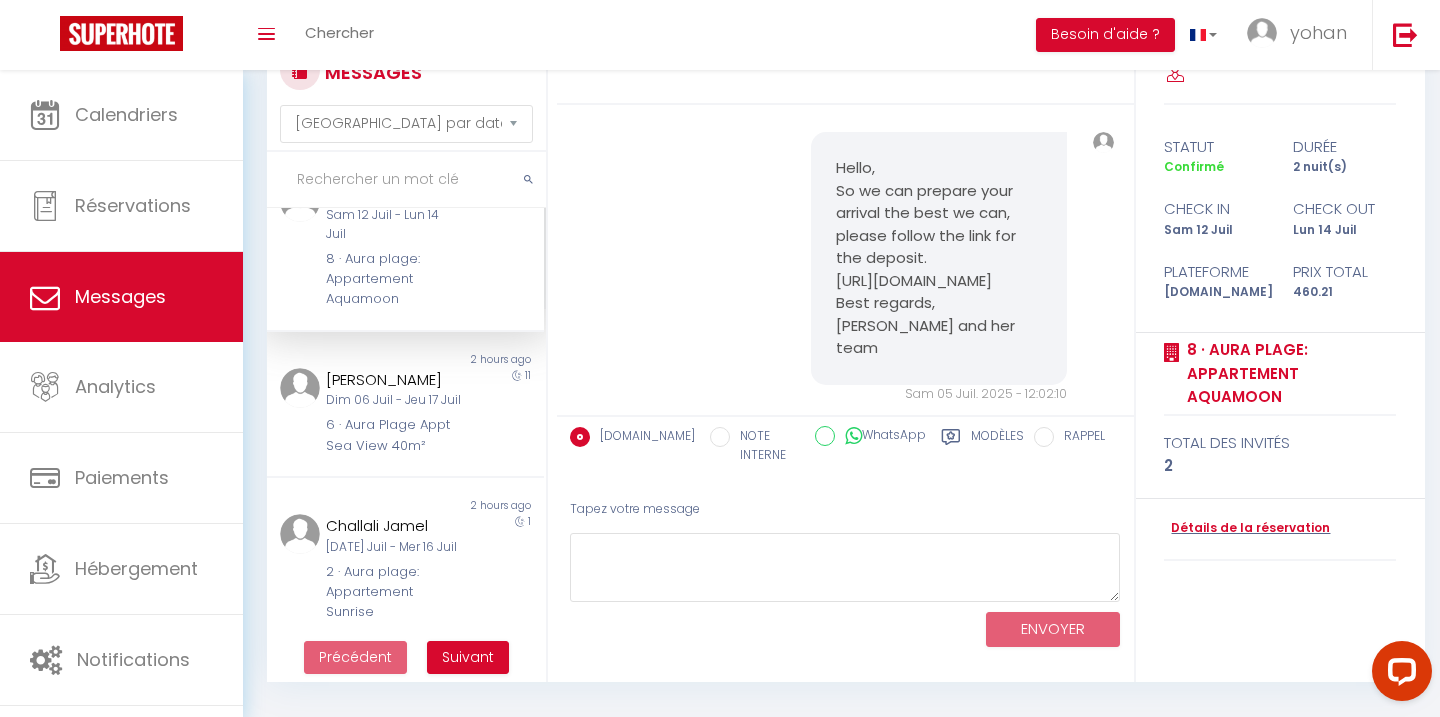 scroll, scrollTop: 404, scrollLeft: 0, axis: vertical 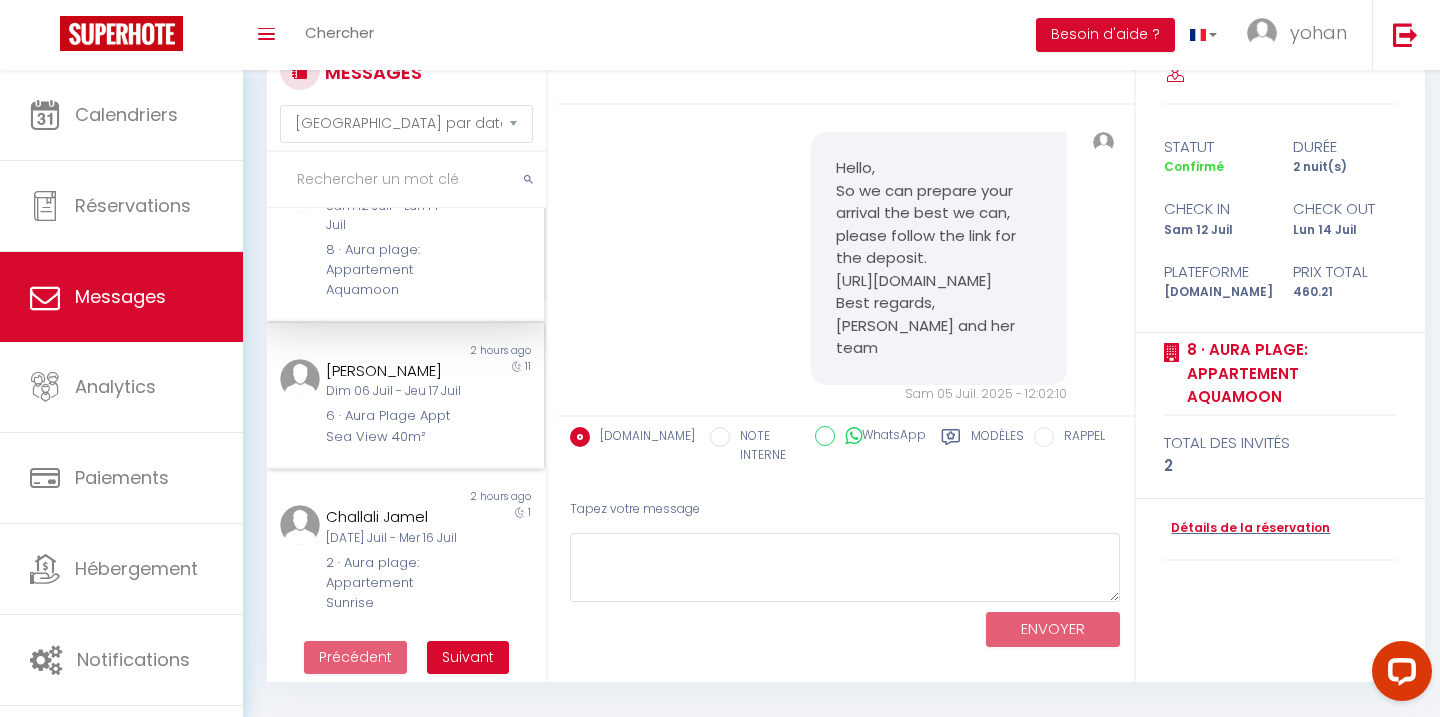 click on "Dim 06 Juil - Jeu 17 Juil" at bounding box center [393, 391] 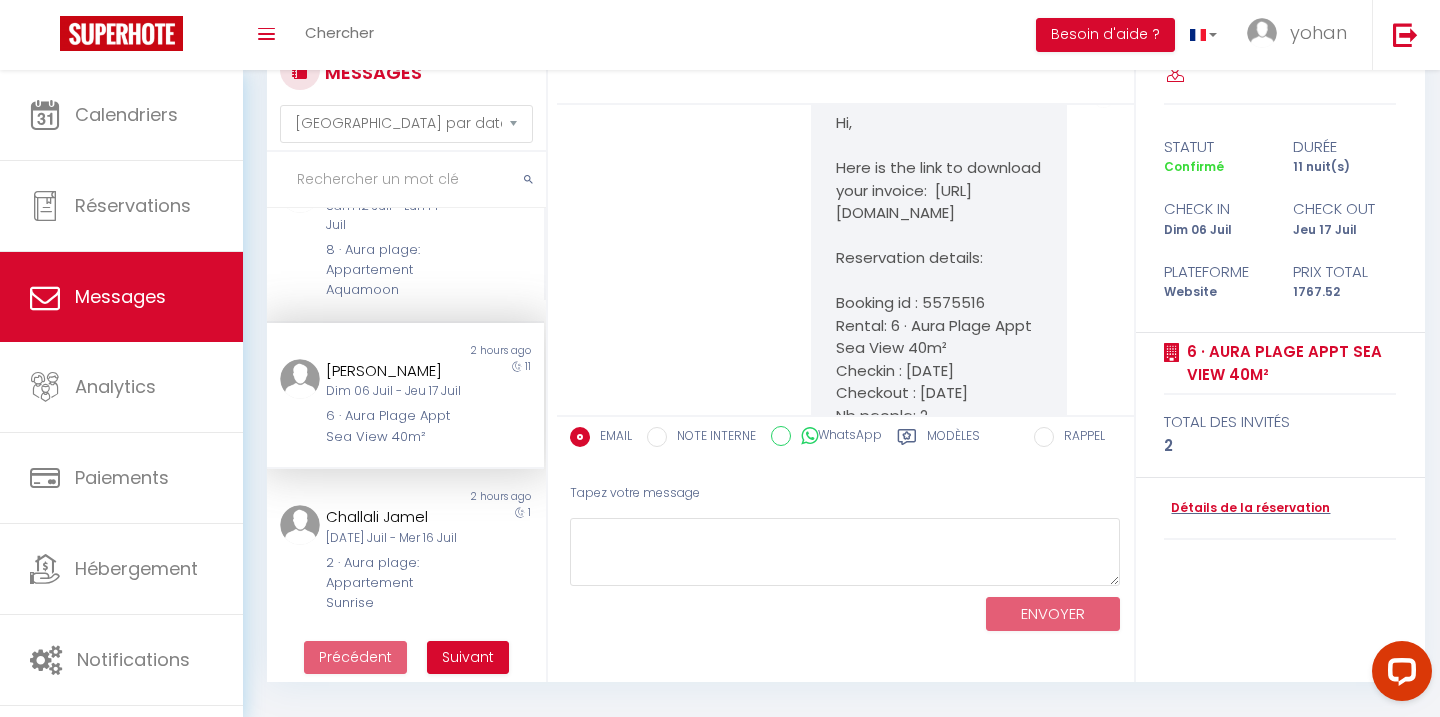 scroll, scrollTop: 6438, scrollLeft: 0, axis: vertical 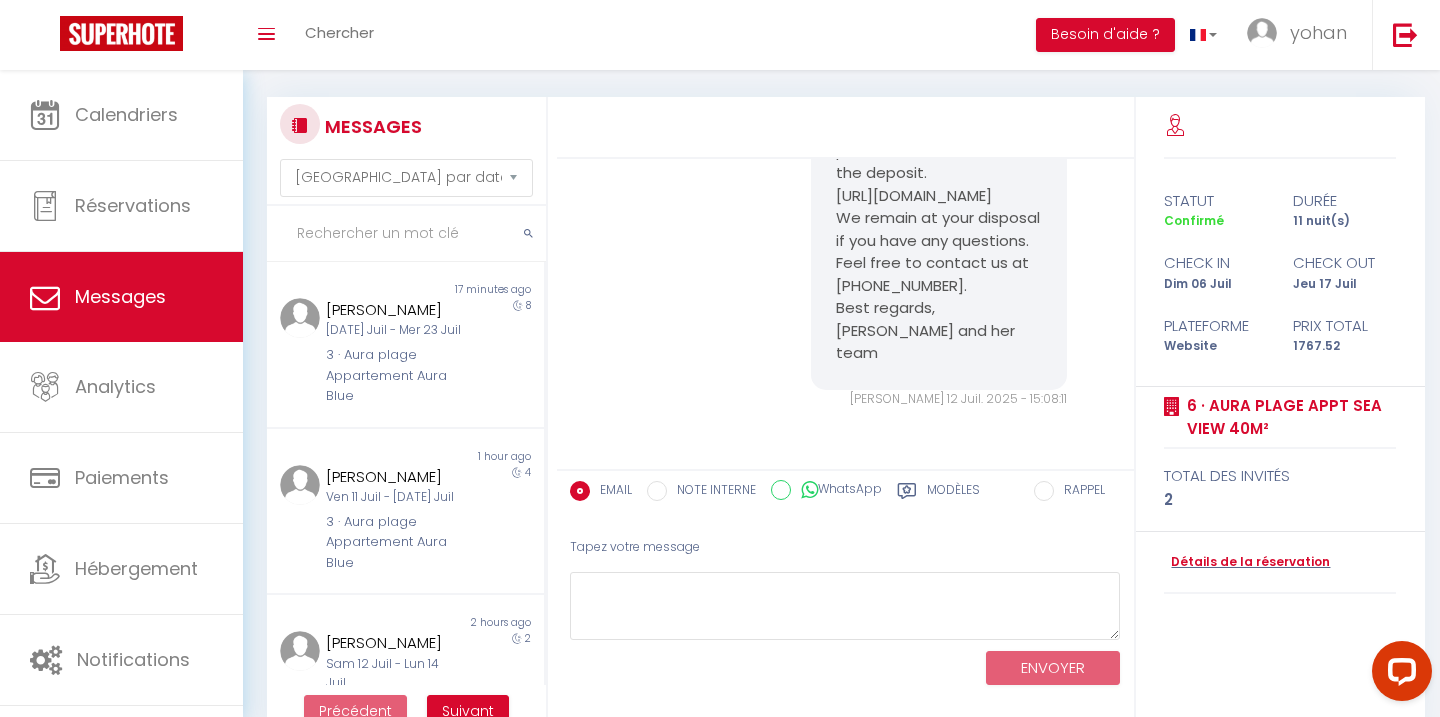 click at bounding box center (406, 234) 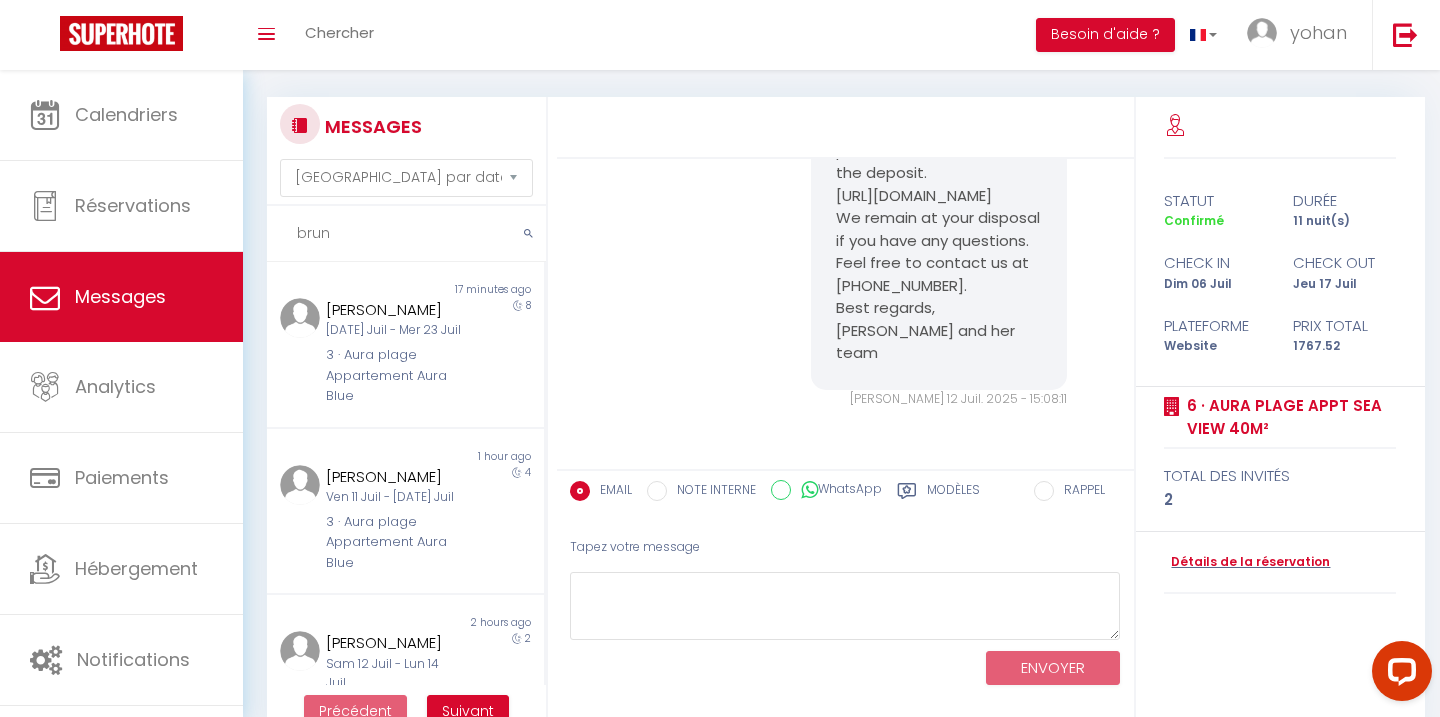 scroll, scrollTop: 950, scrollLeft: 0, axis: vertical 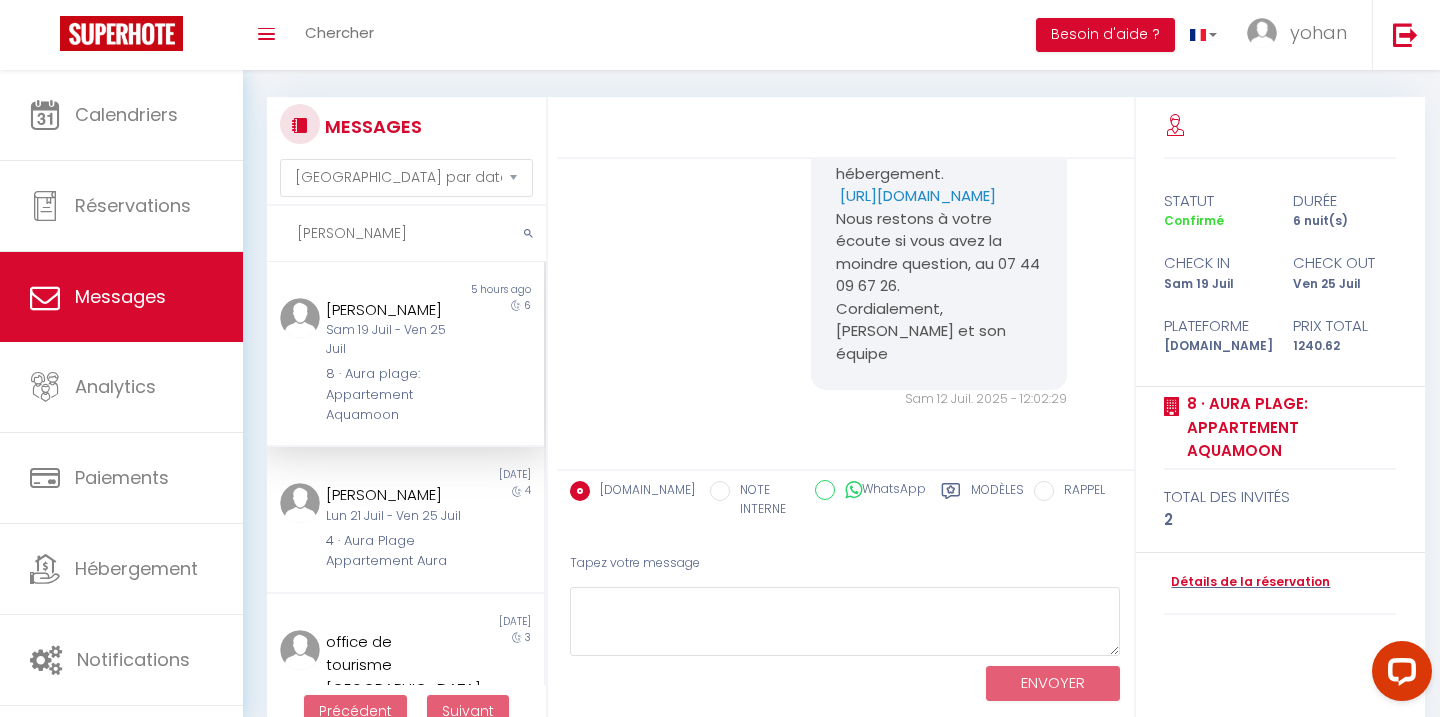 type on "[PERSON_NAME]" 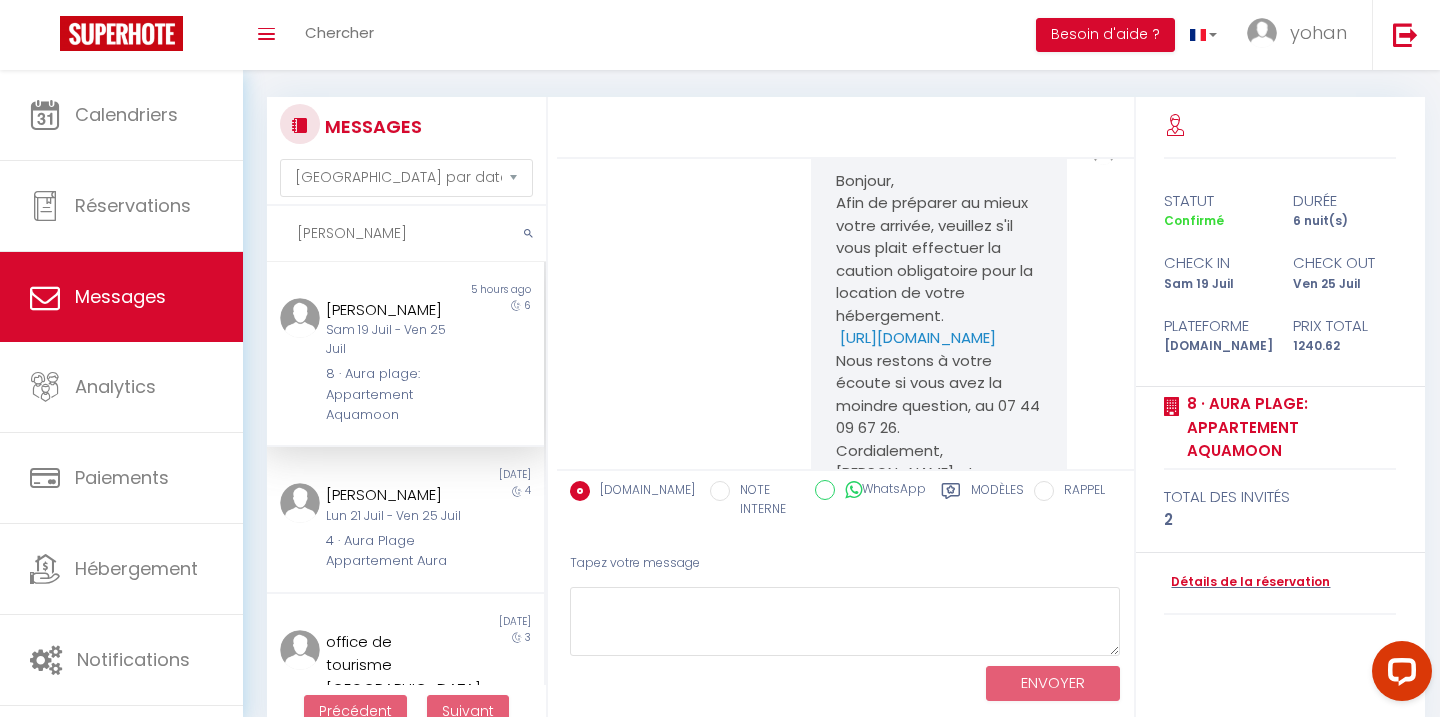 scroll, scrollTop: 0, scrollLeft: 0, axis: both 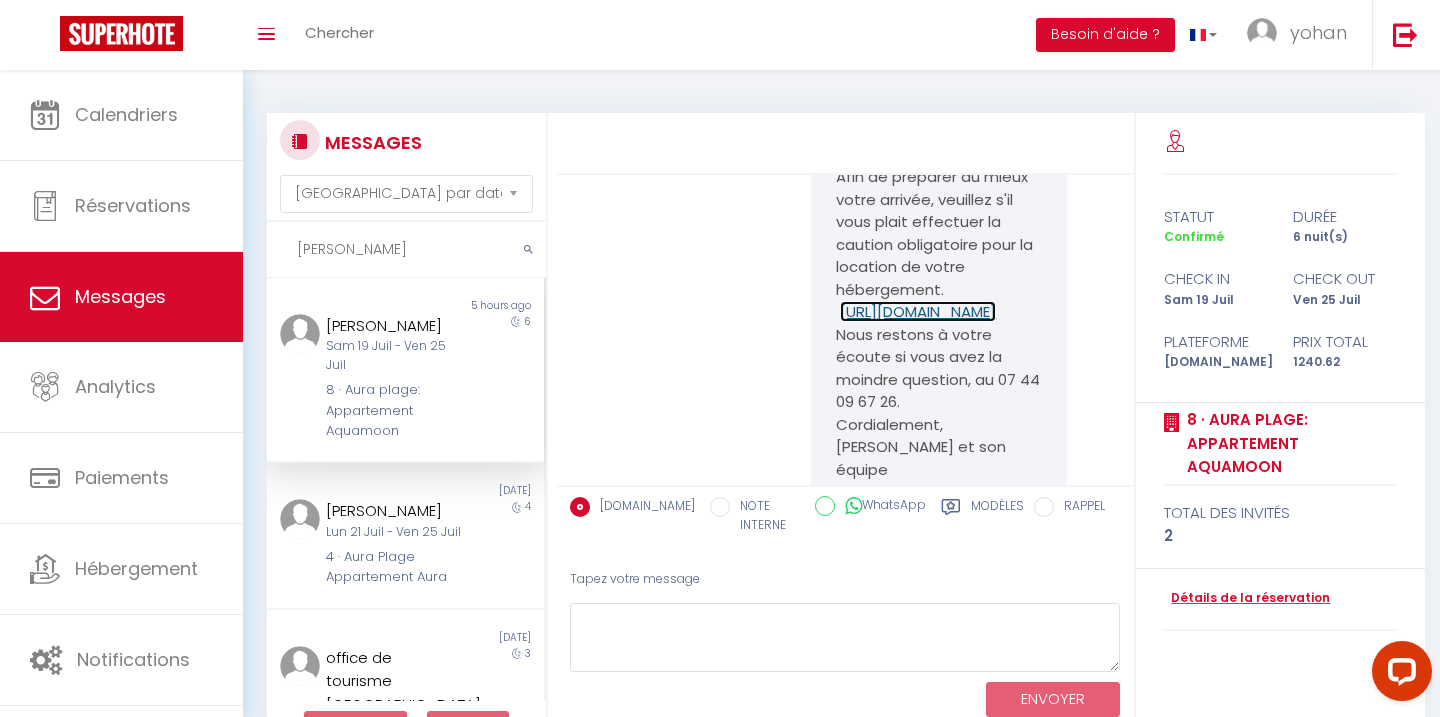 click on "[URL][DOMAIN_NAME]" at bounding box center (918, 311) 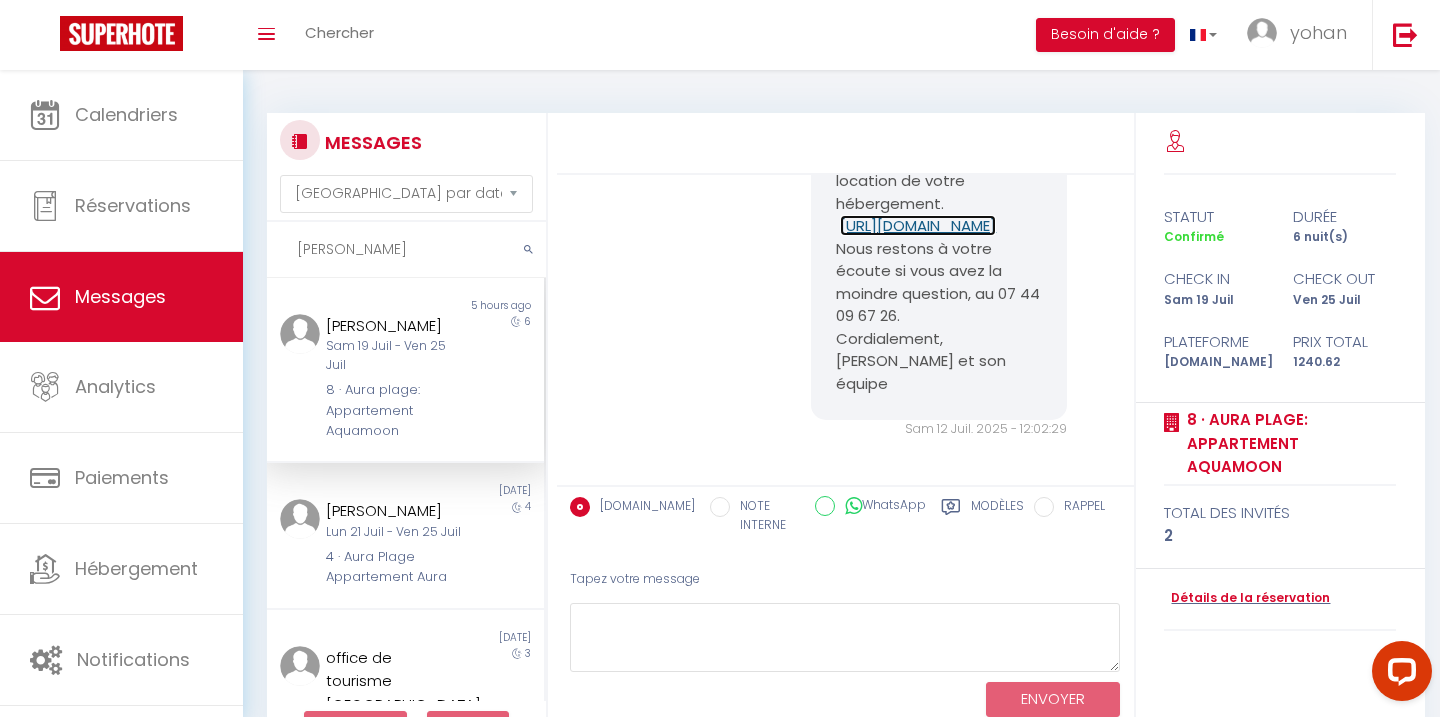 scroll, scrollTop: 950, scrollLeft: 0, axis: vertical 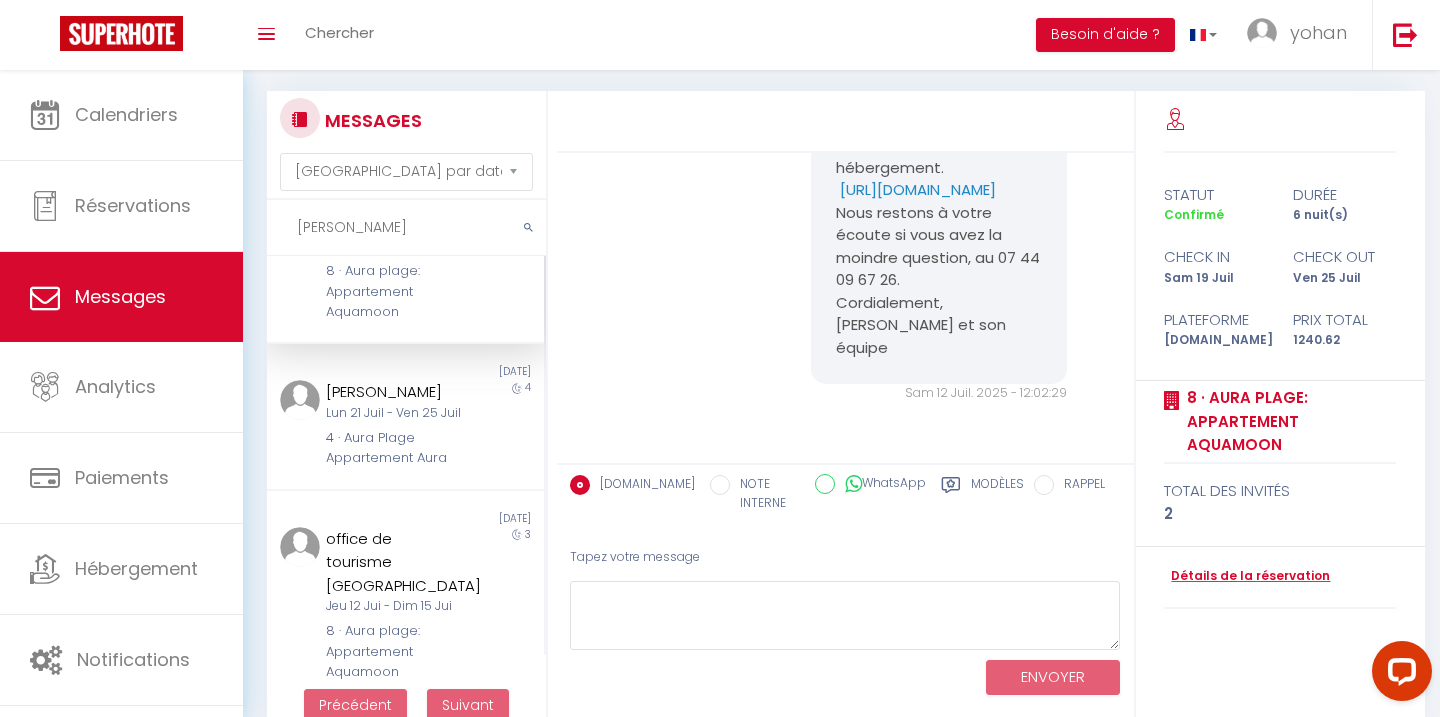 click on "[PERSON_NAME]" at bounding box center (406, 228) 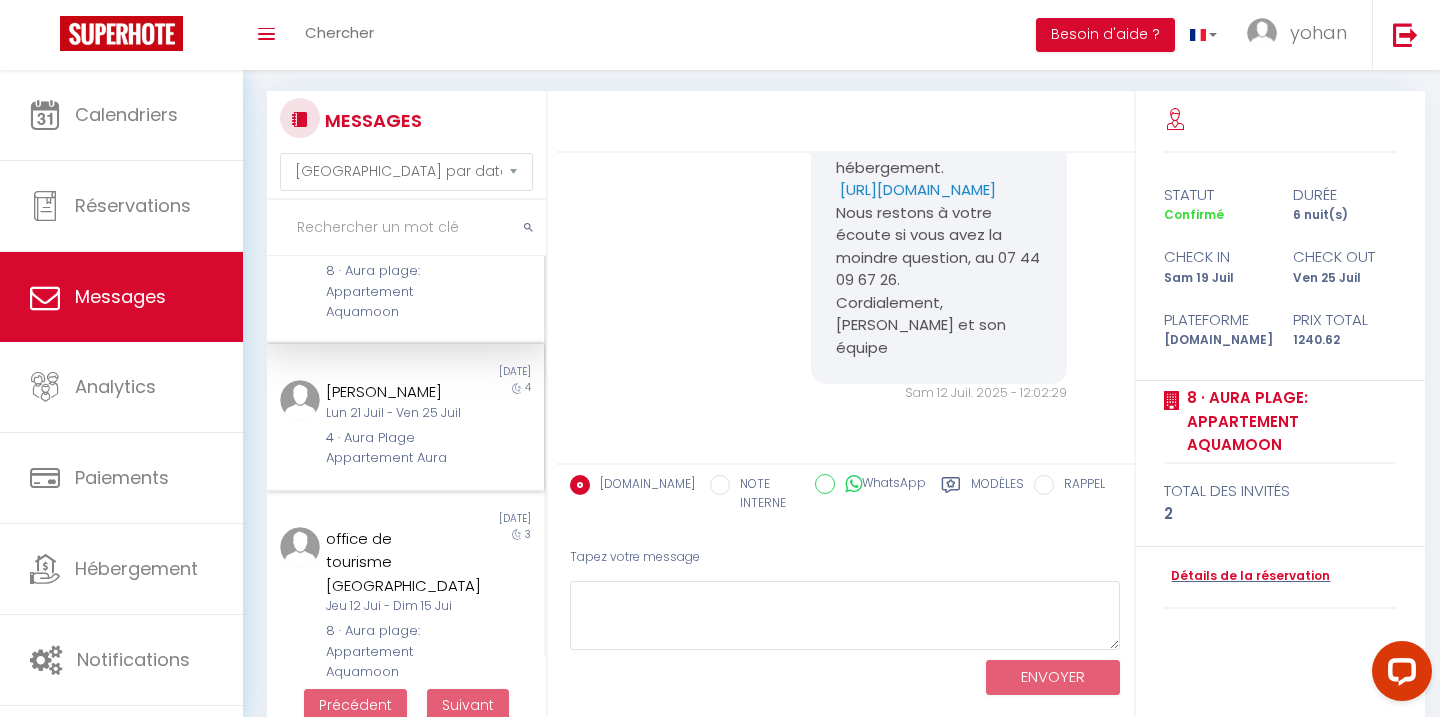 scroll, scrollTop: 0, scrollLeft: 0, axis: both 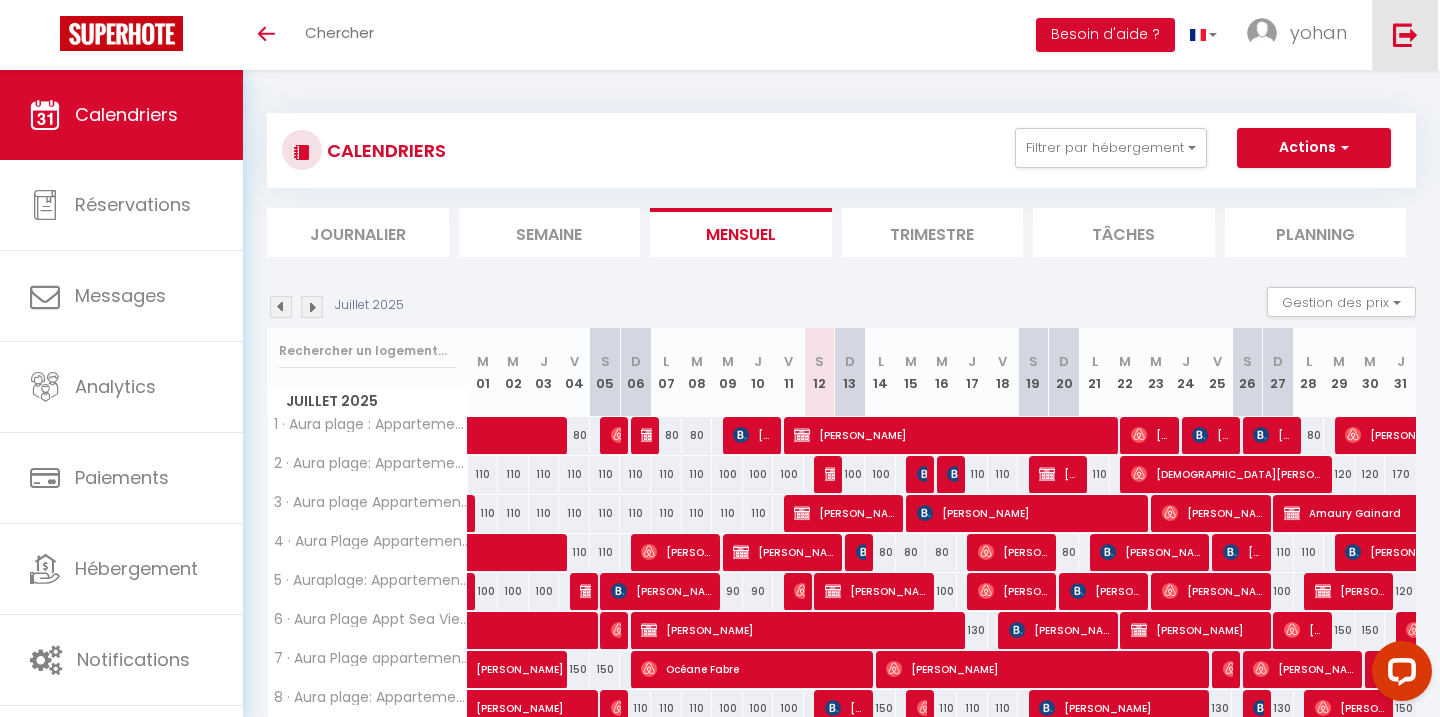 click at bounding box center [1405, 34] 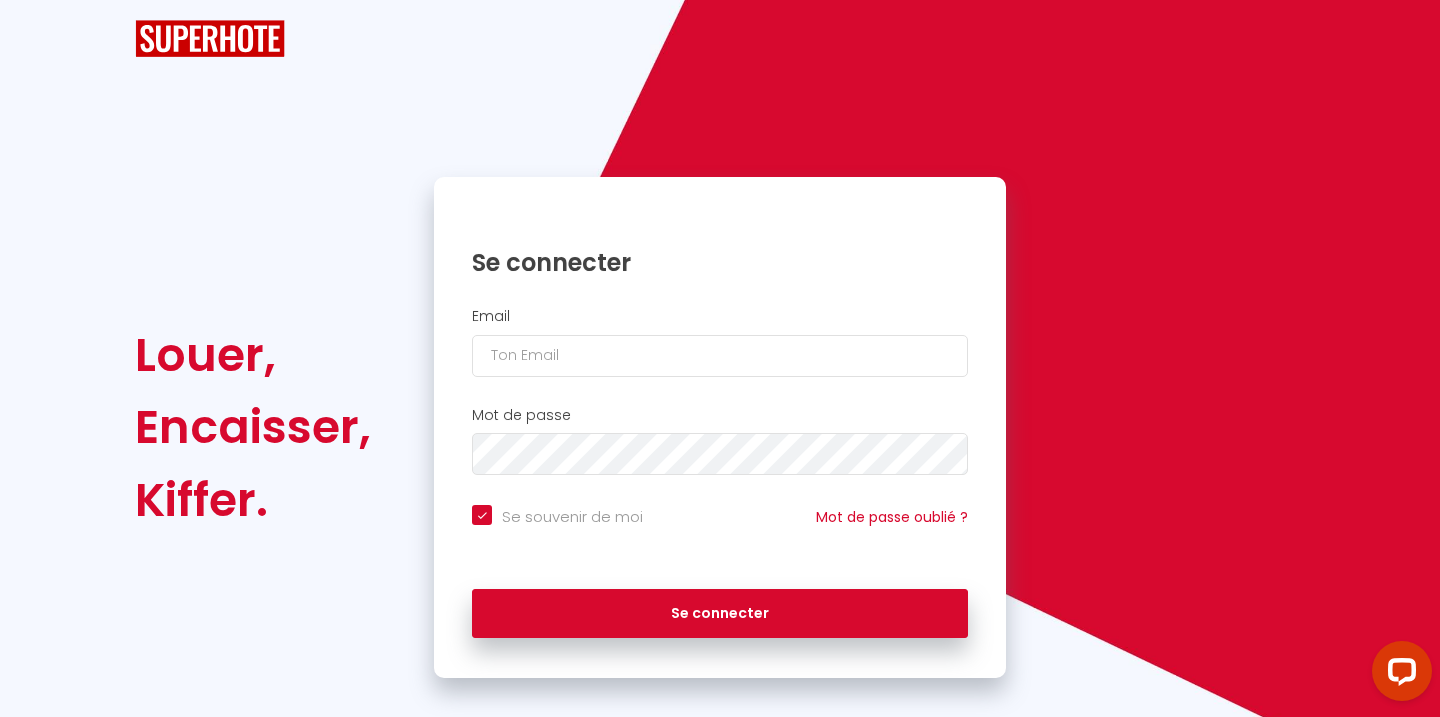 checkbox on "true" 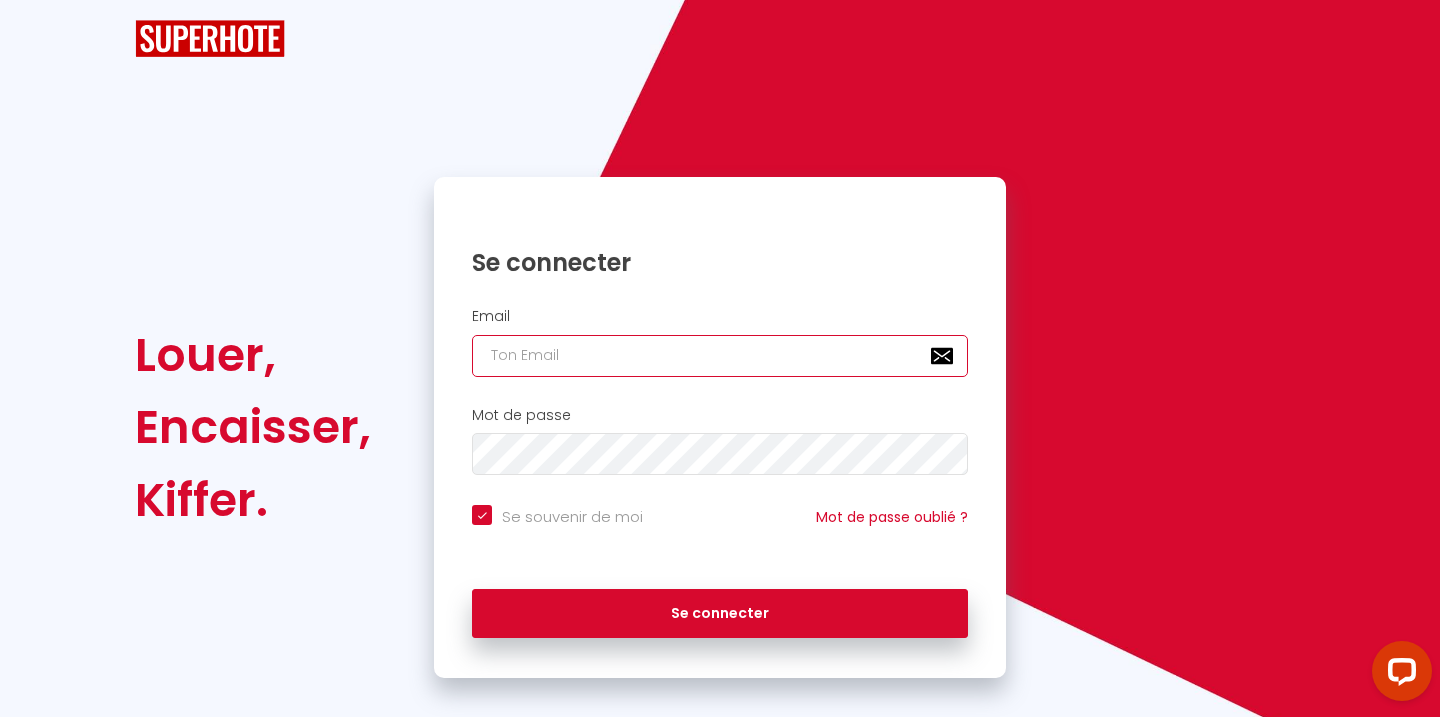 type on "[PERSON_NAME][EMAIL_ADDRESS][DOMAIN_NAME]" 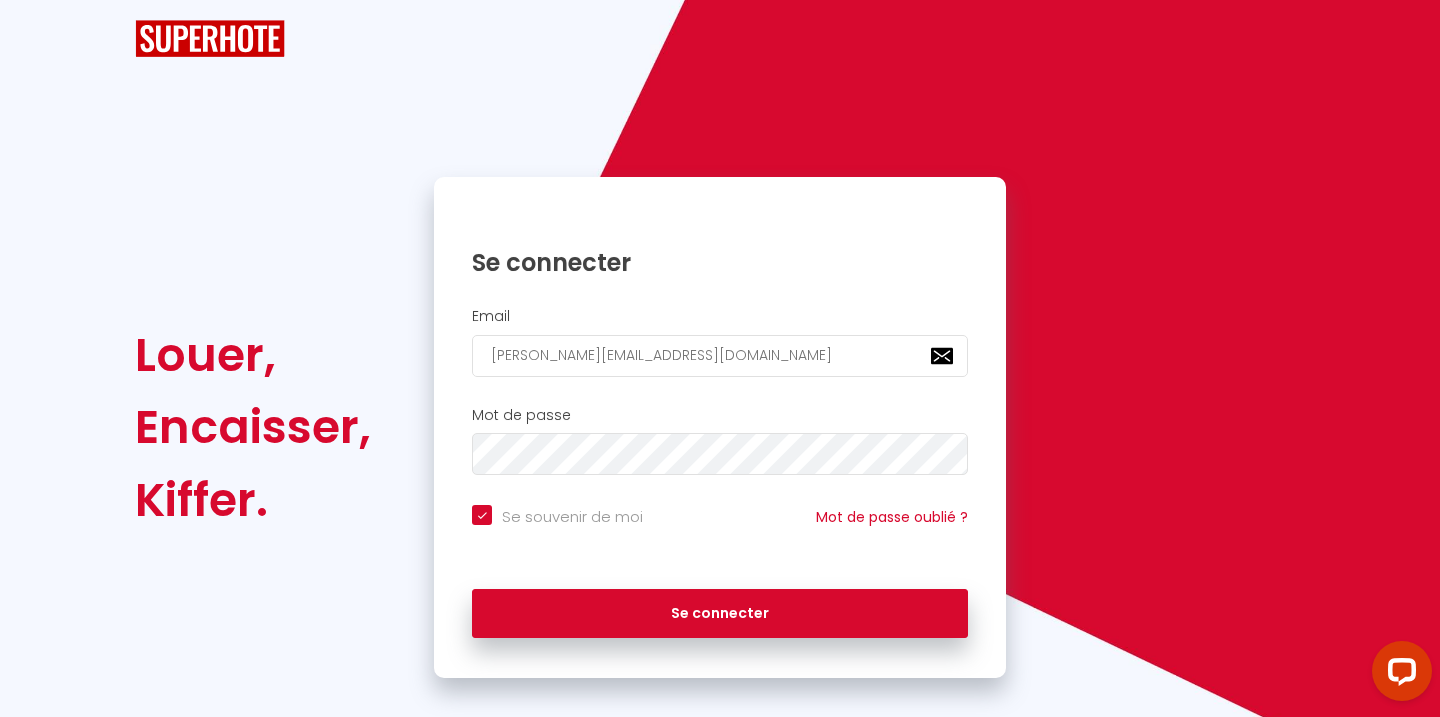 checkbox on "true" 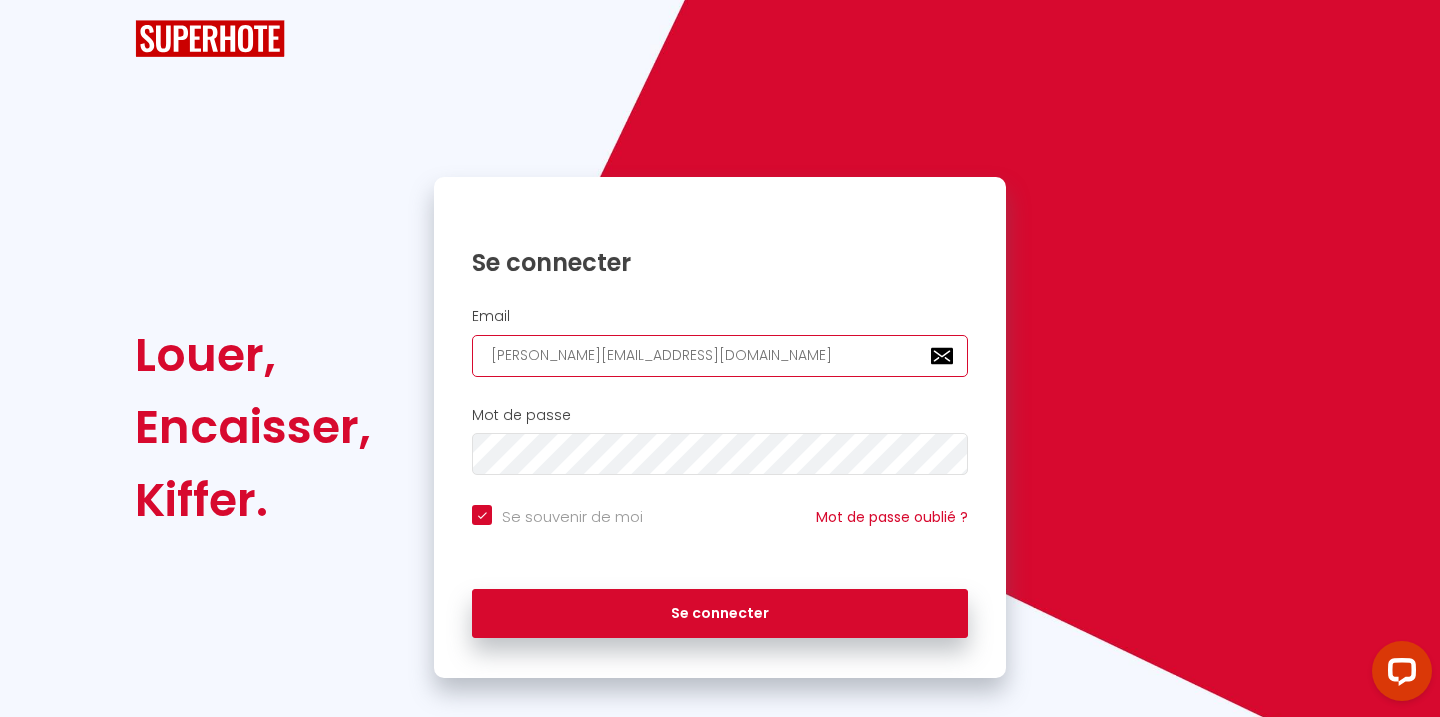 click on "[PERSON_NAME][EMAIL_ADDRESS][DOMAIN_NAME]" at bounding box center [720, 356] 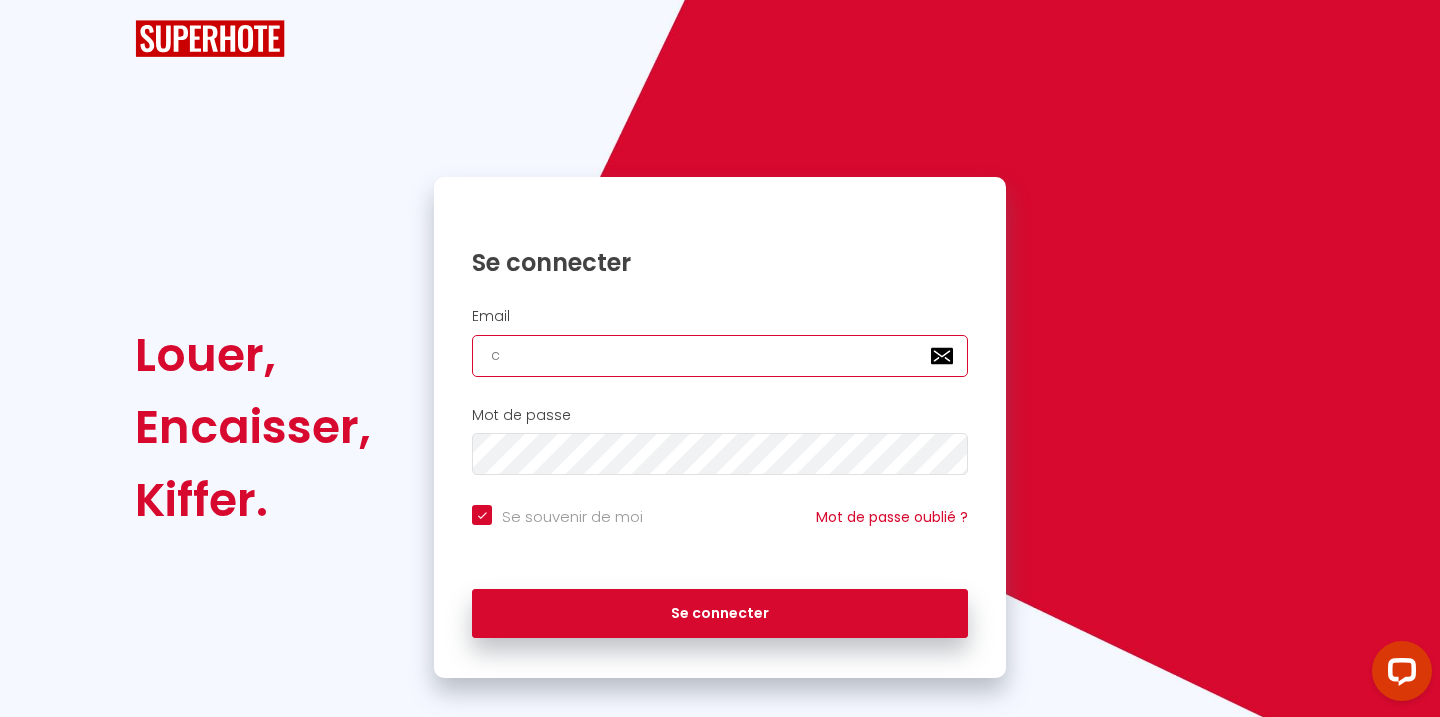 checkbox on "true" 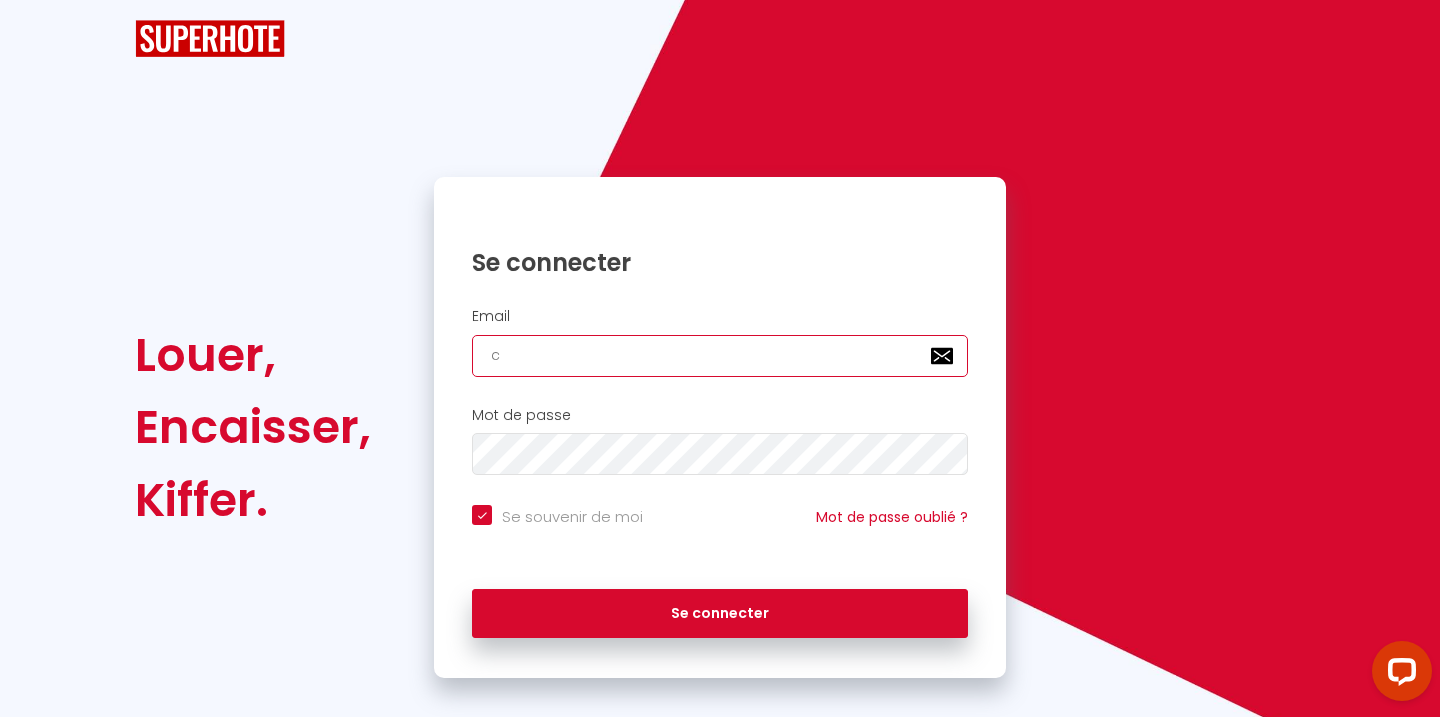 type on "conciergerie.sunservice@gmail.com" 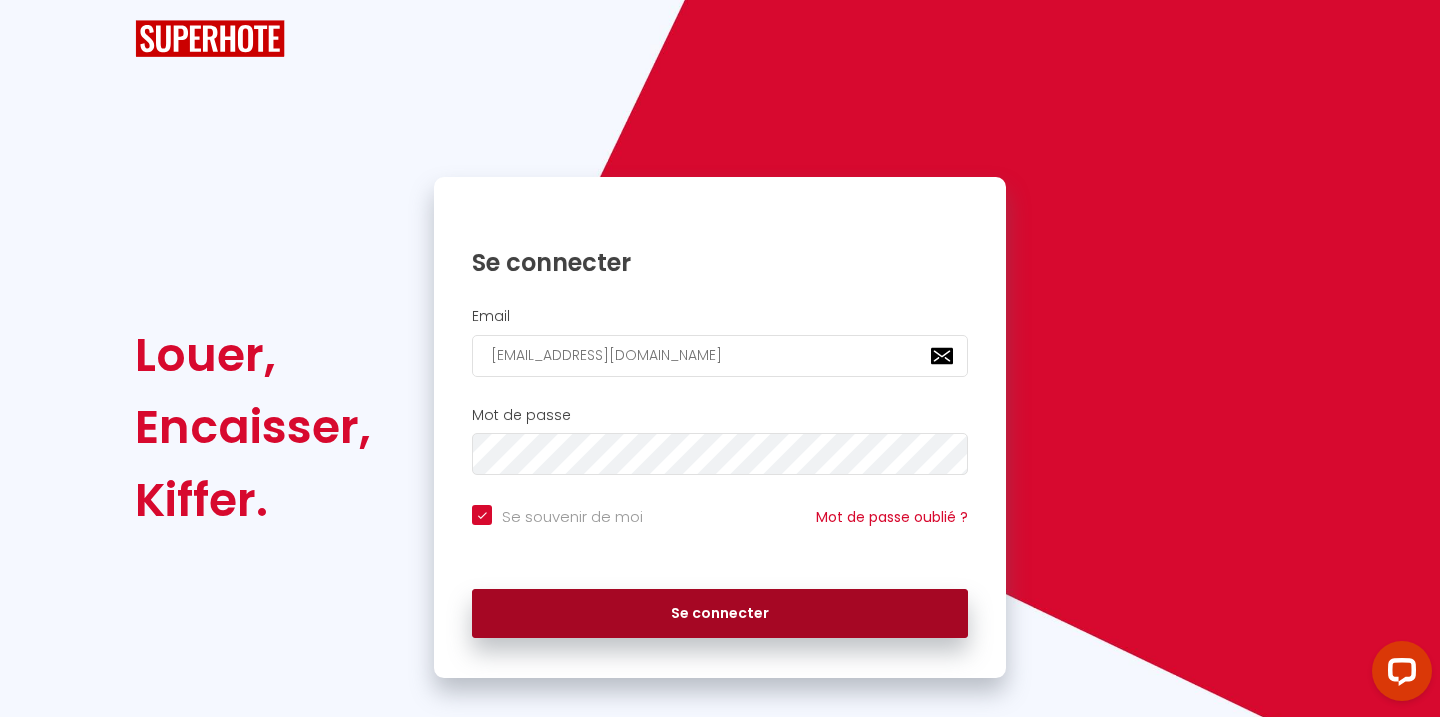 click on "Se connecter" at bounding box center [720, 614] 